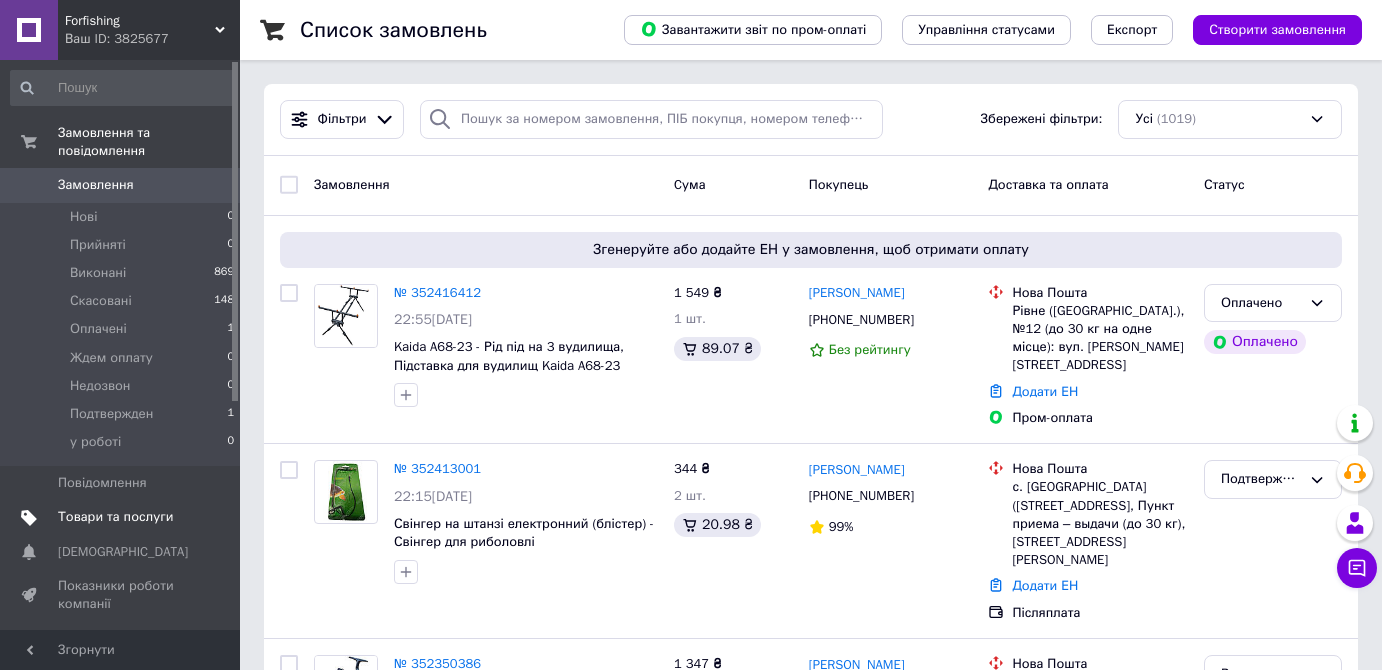 scroll, scrollTop: 0, scrollLeft: 0, axis: both 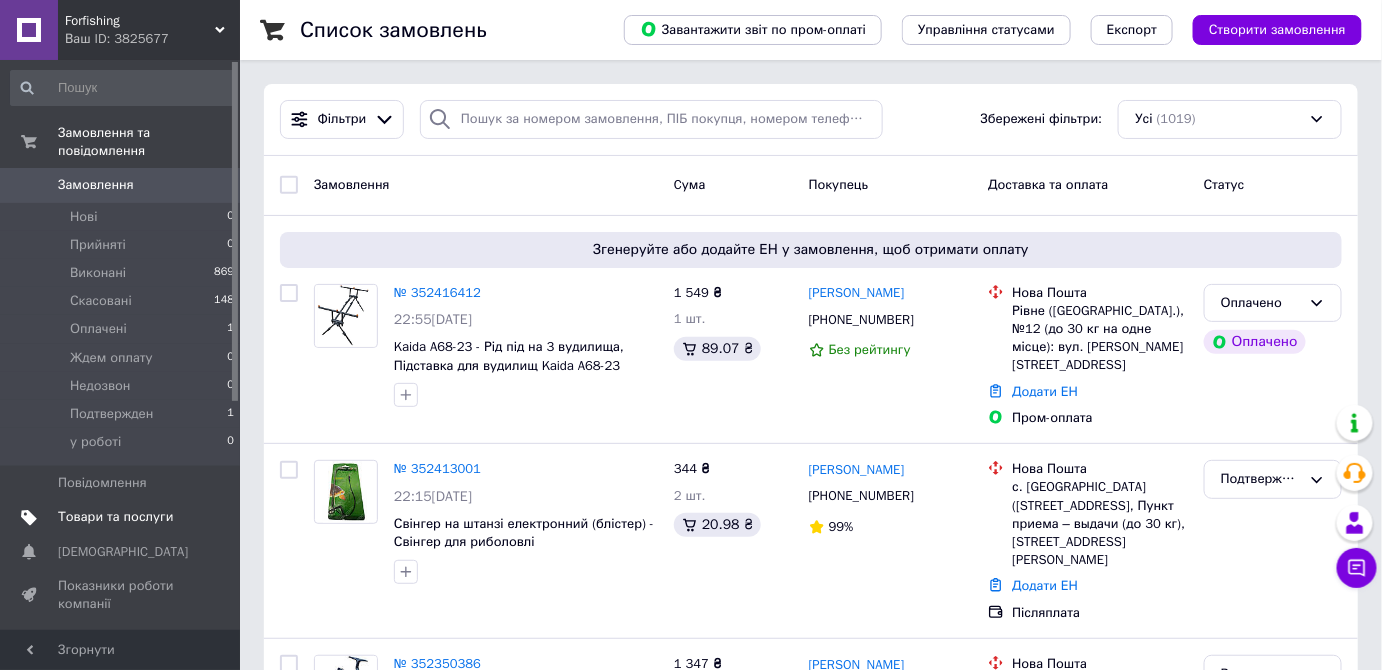 click on "Товари та послуги" at bounding box center [115, 517] 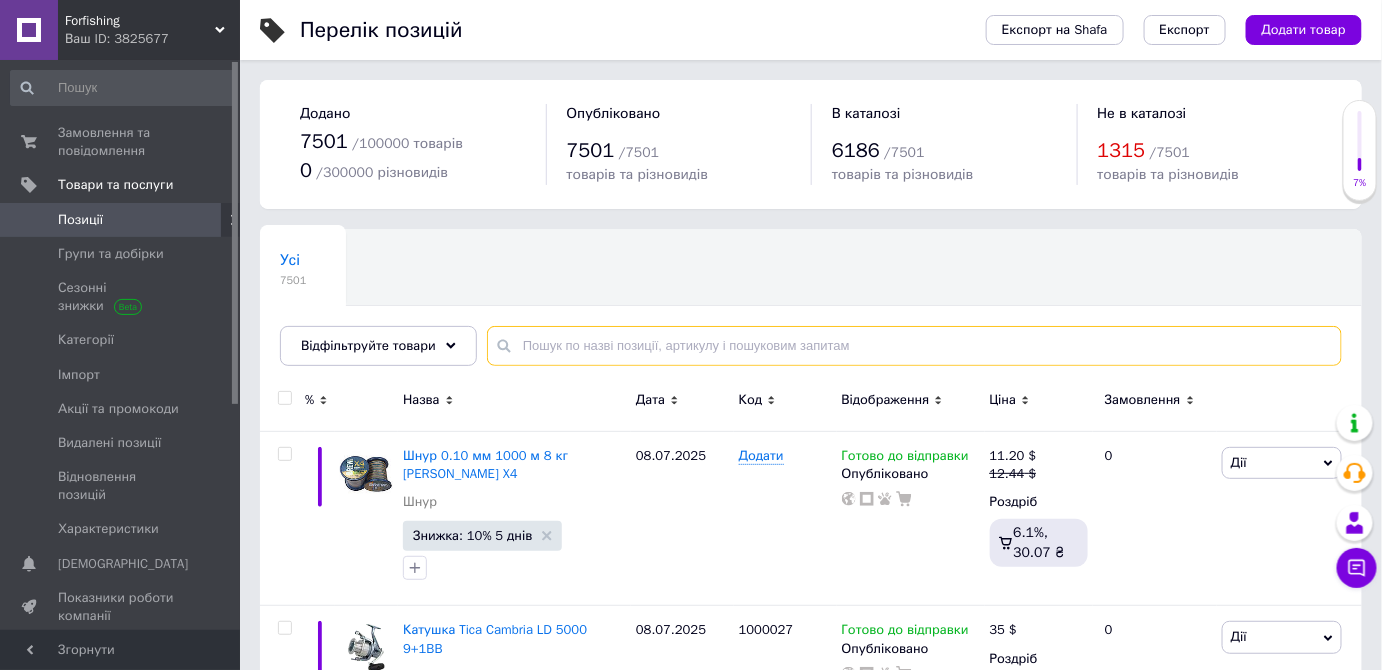paste on "1010303" 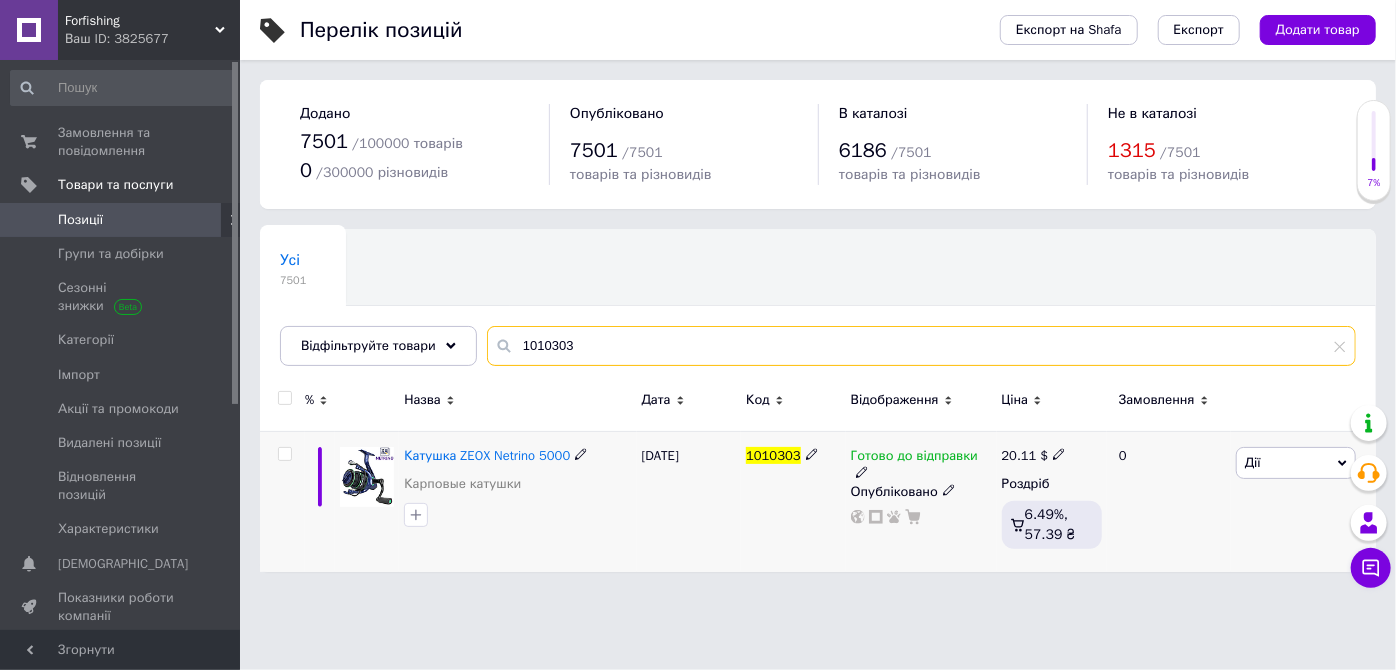 type on "1010303" 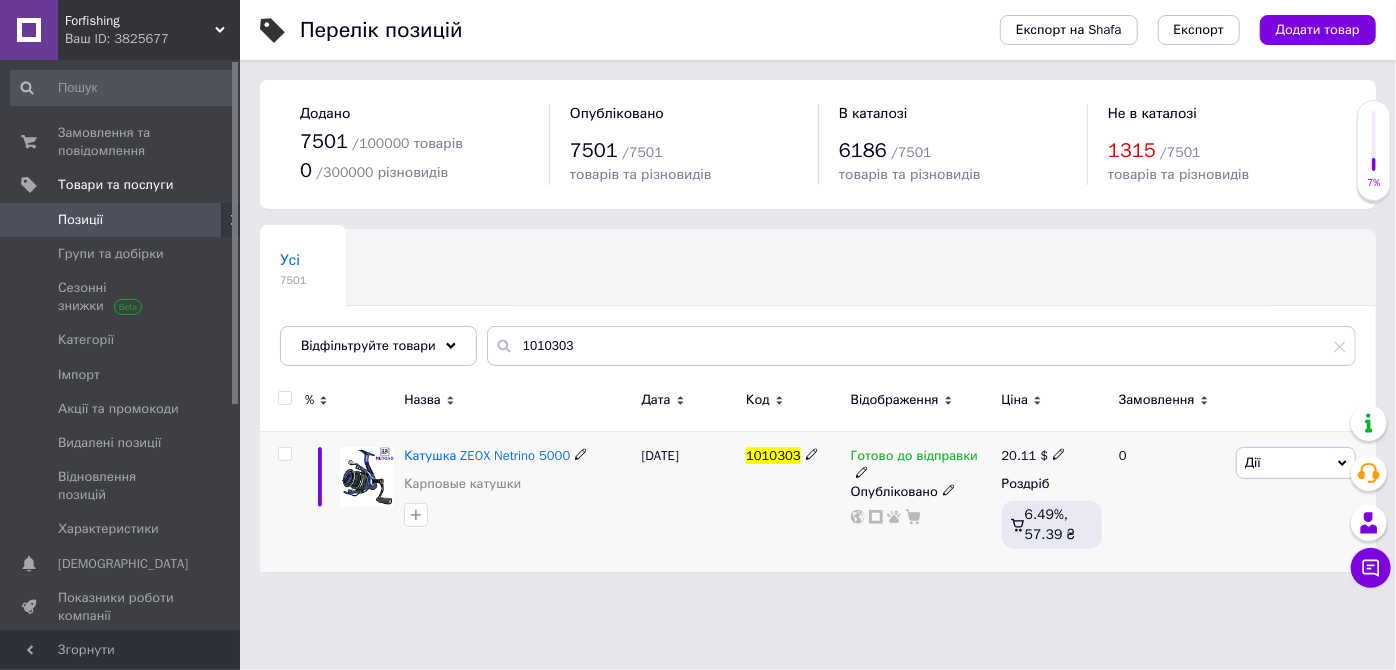 click 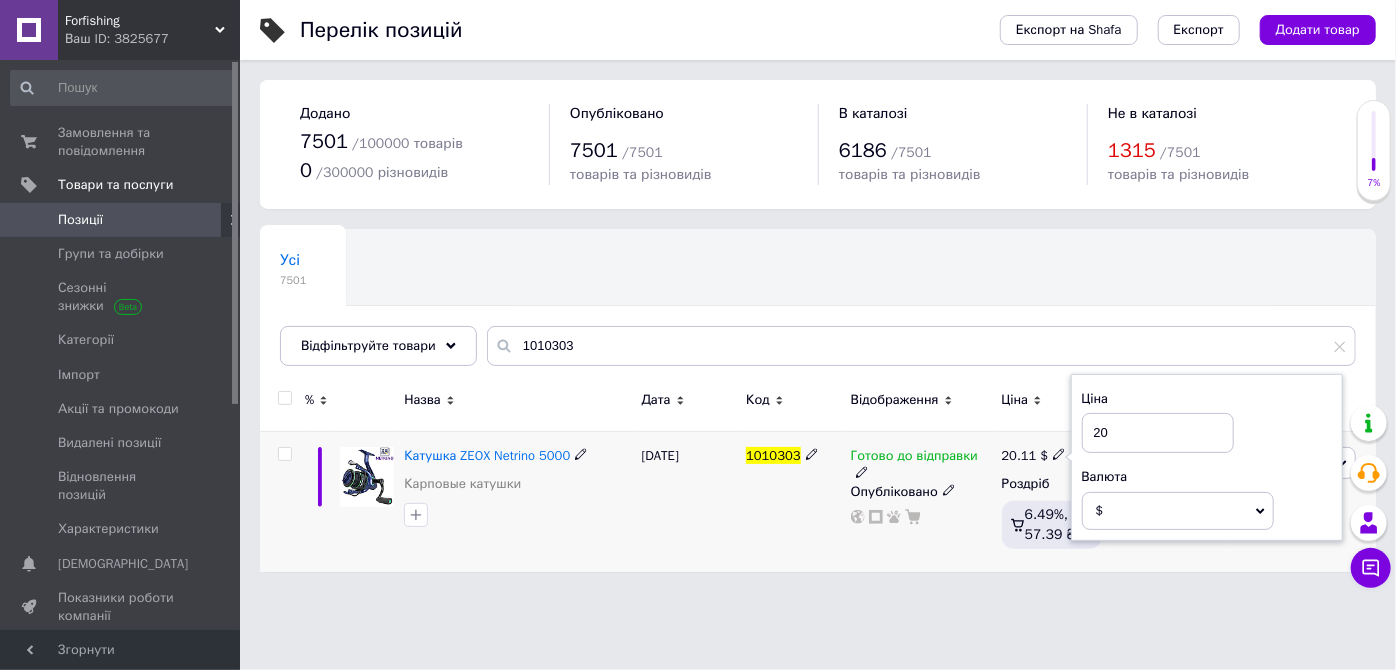 type on "20" 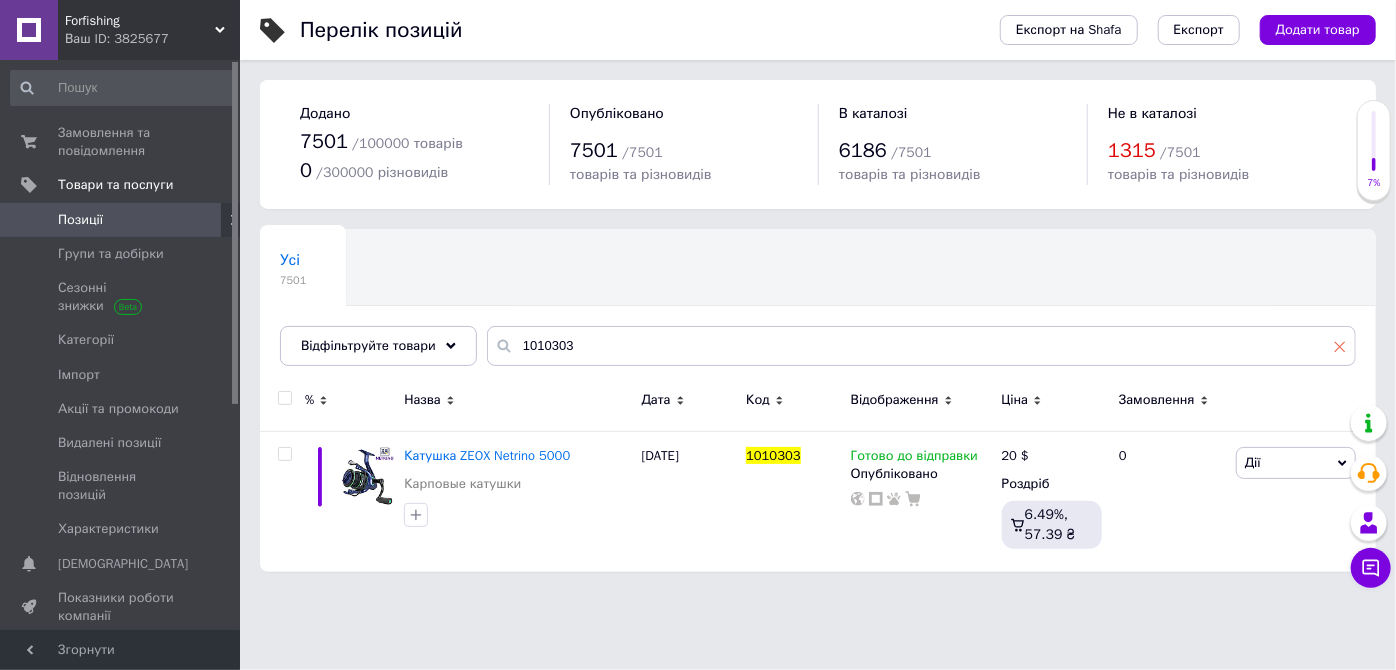 click 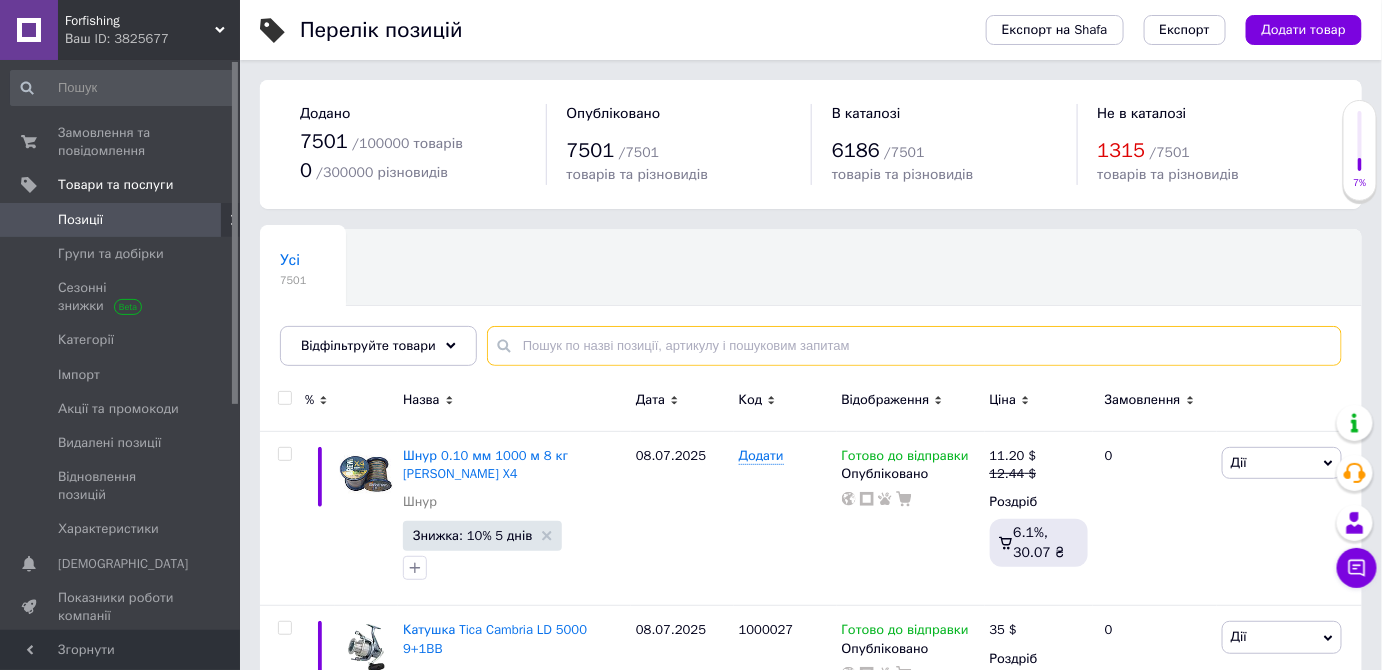 paste on "1010304" 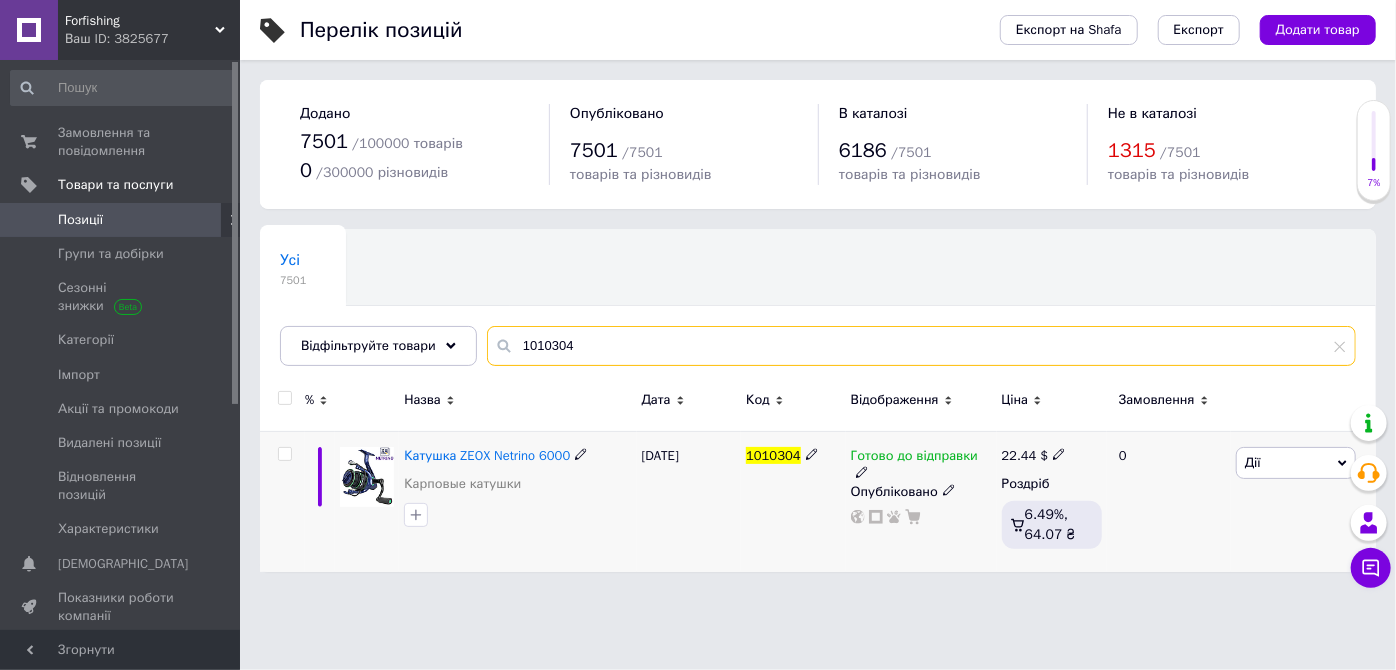 type on "1010304" 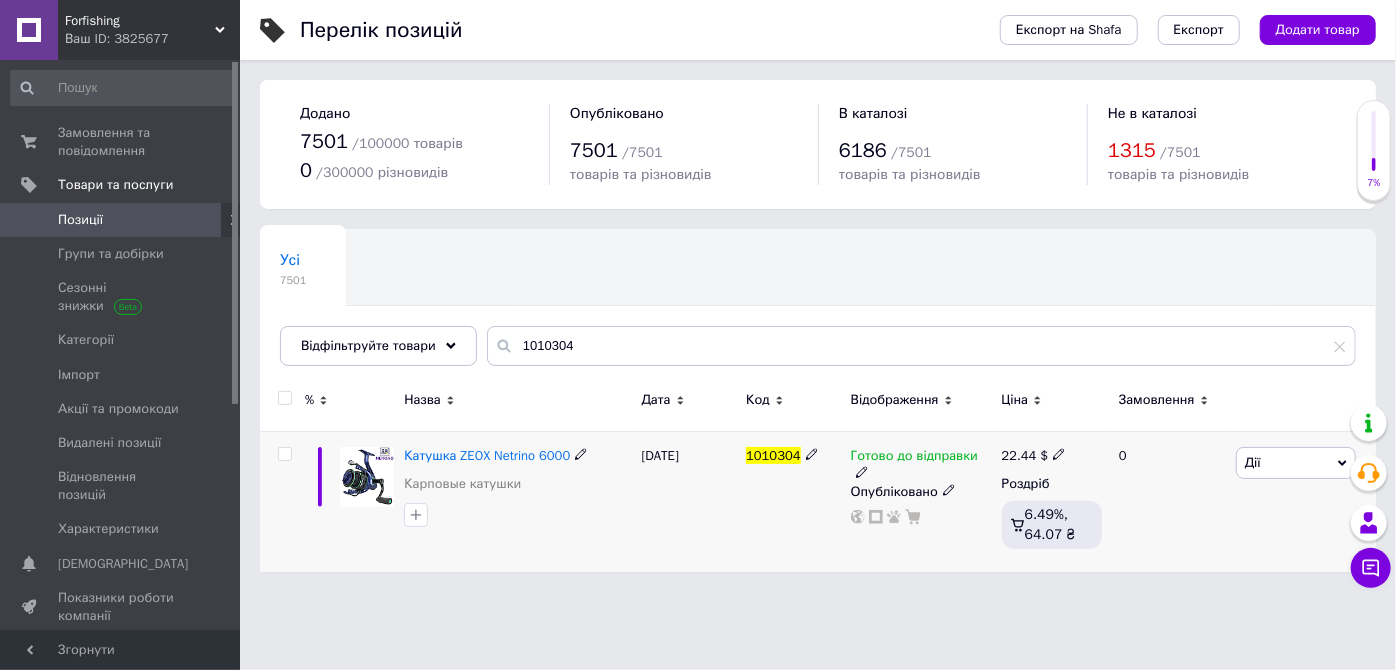 click 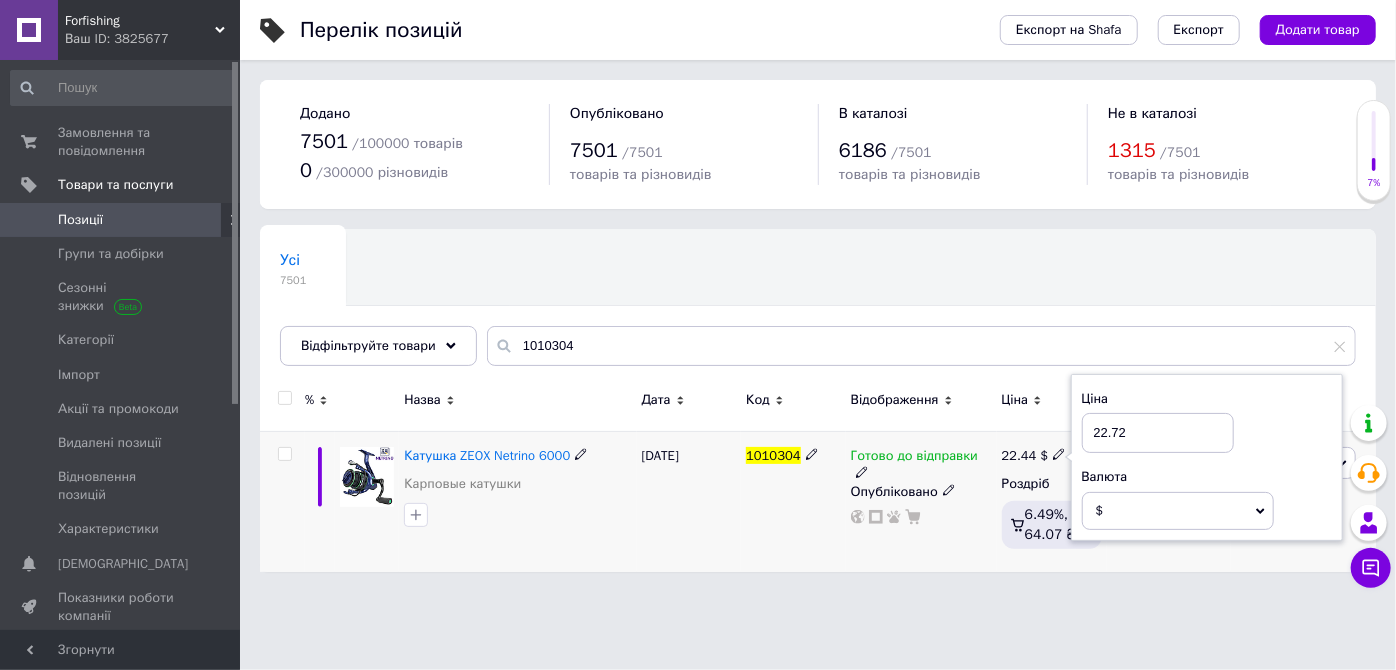 type on "22.72" 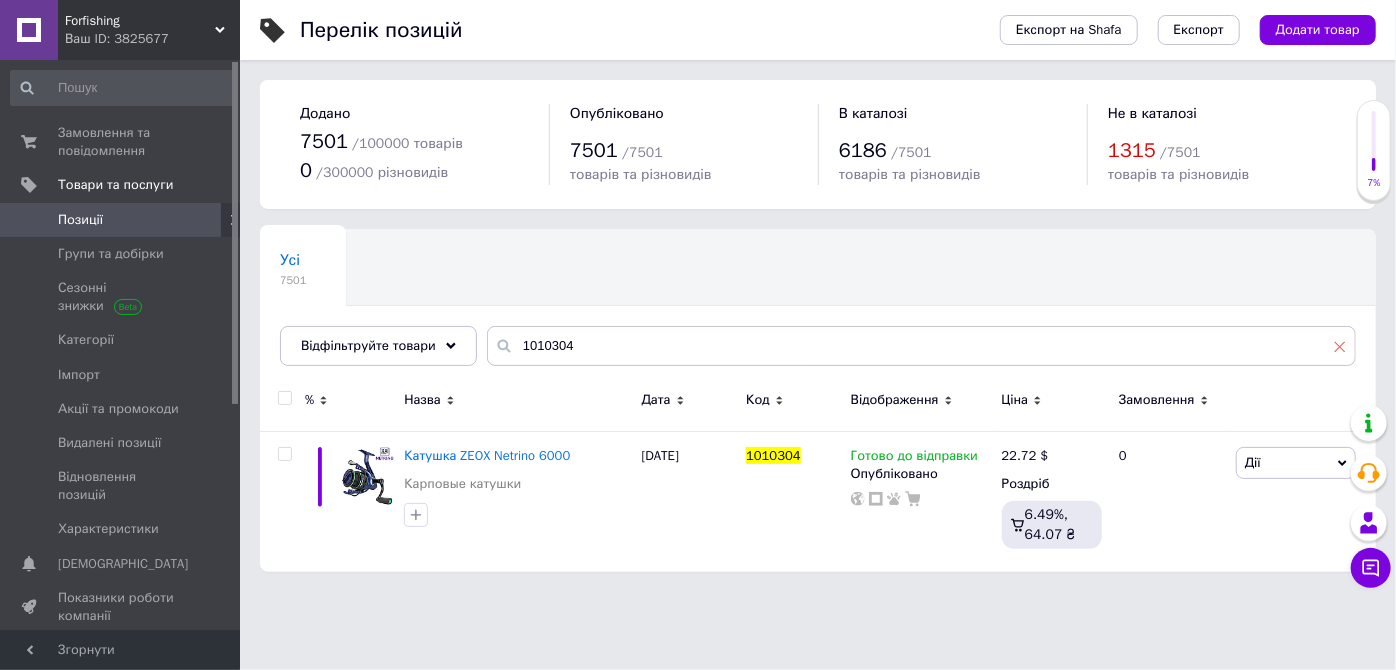 click 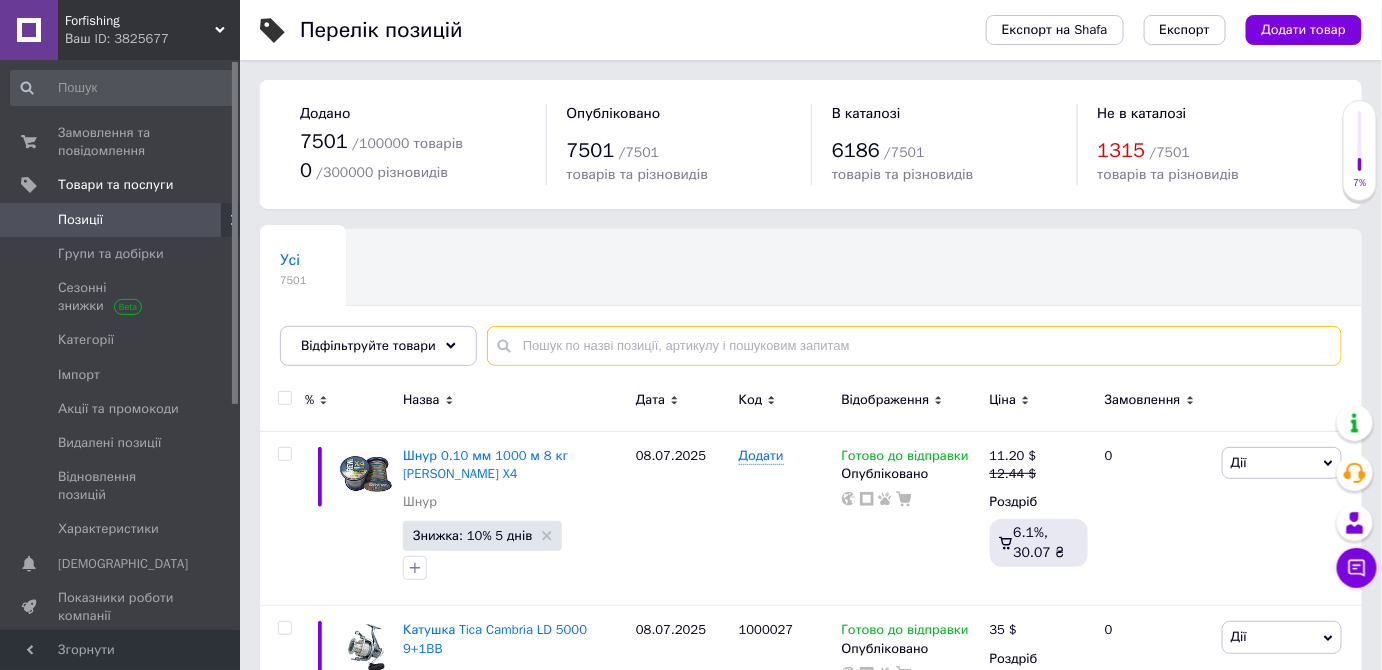 paste on "Катушка Ryobi Caspro Carp" 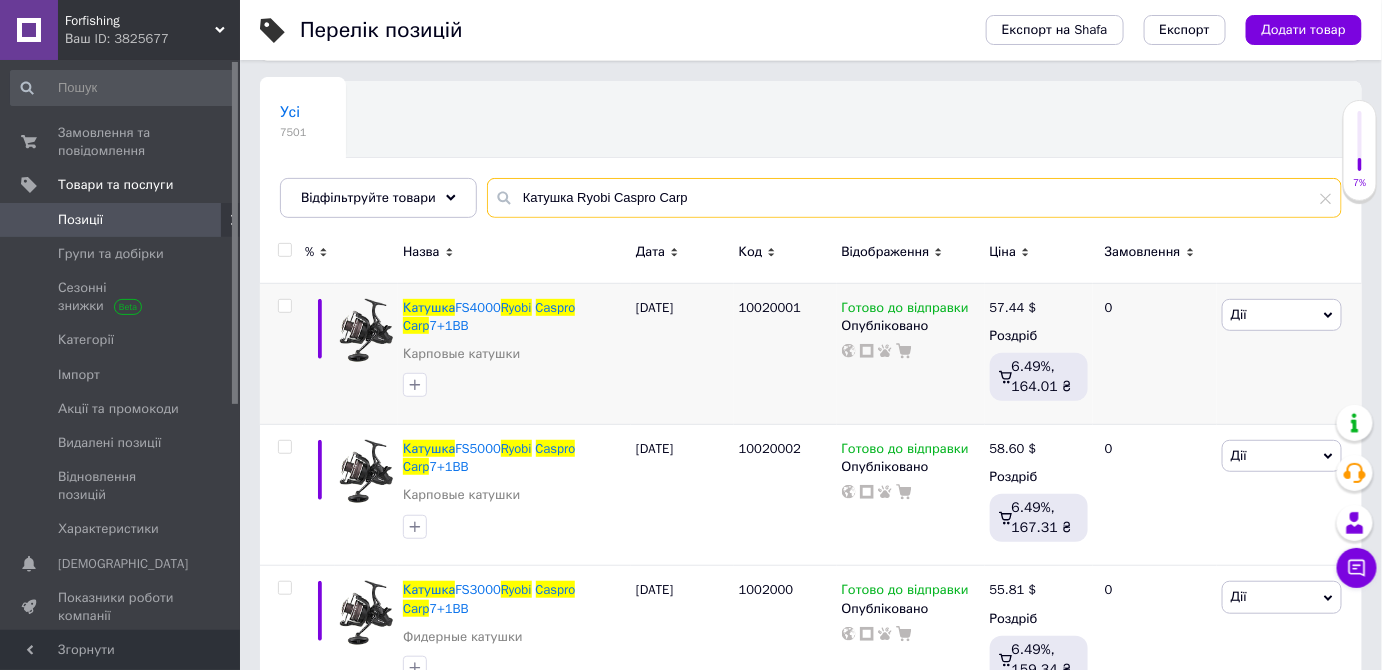 scroll, scrollTop: 181, scrollLeft: 0, axis: vertical 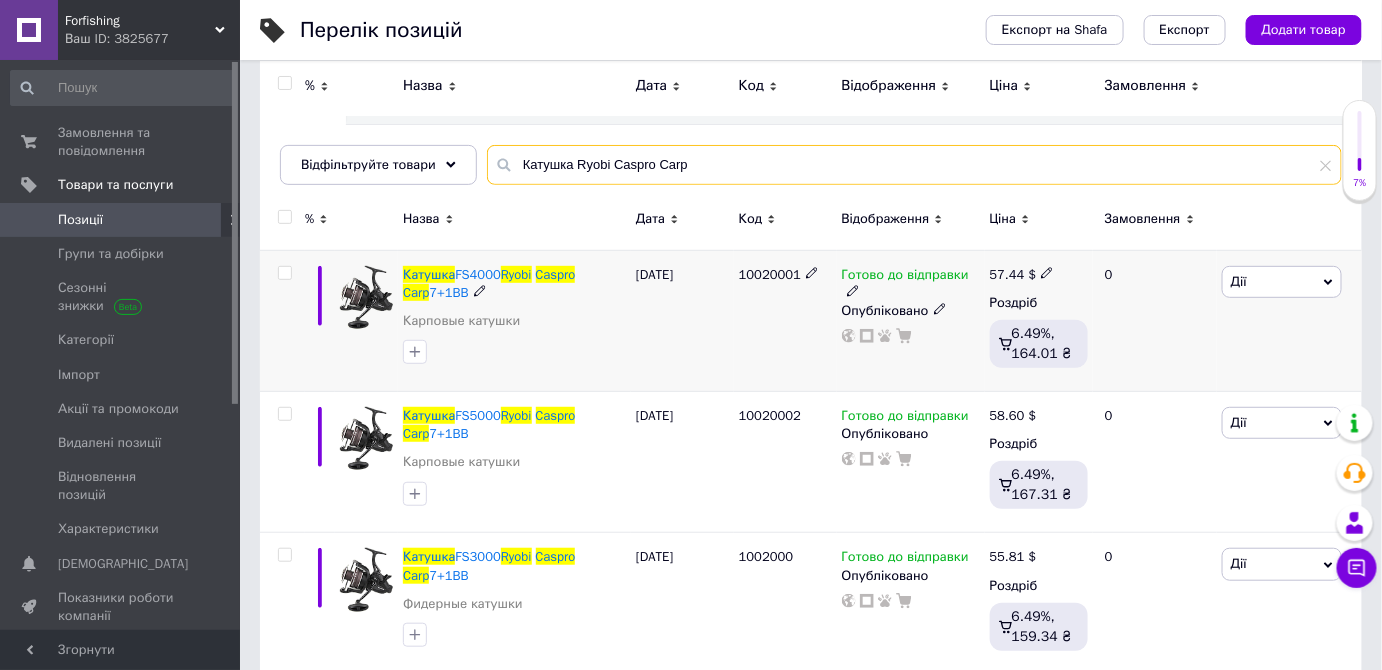 type on "Катушка Ryobi Caspro Carp" 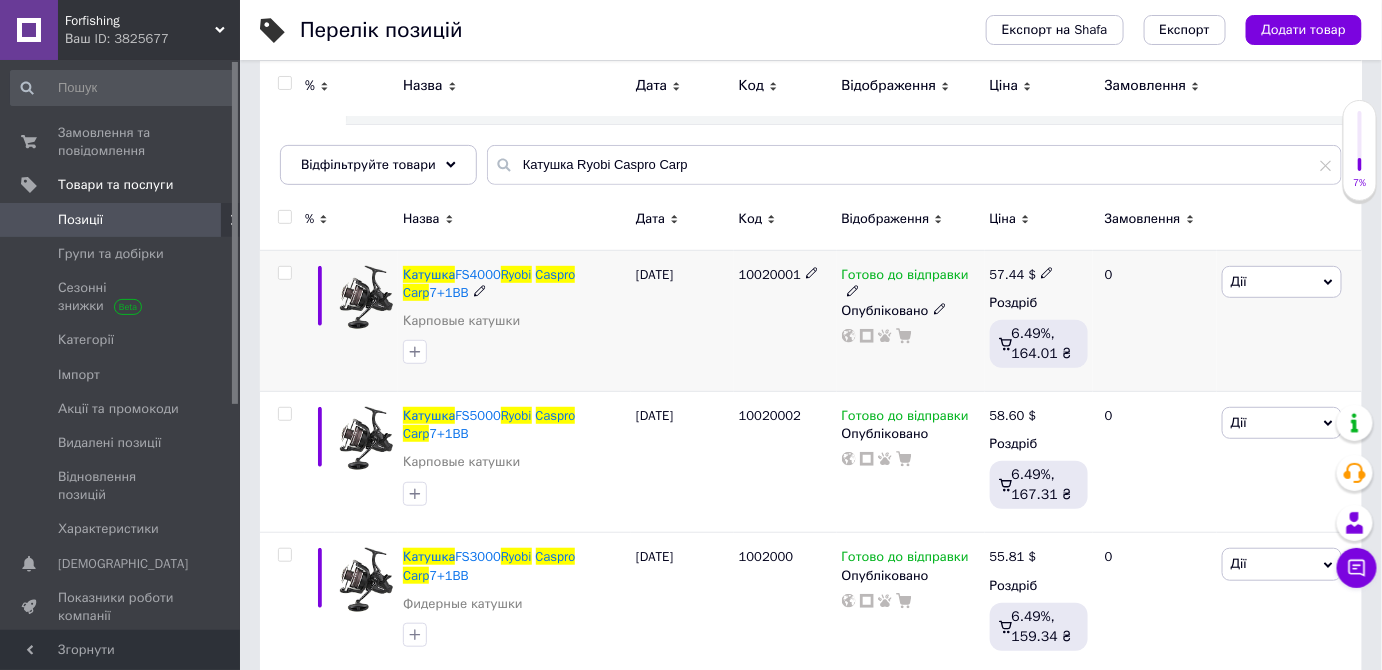 click 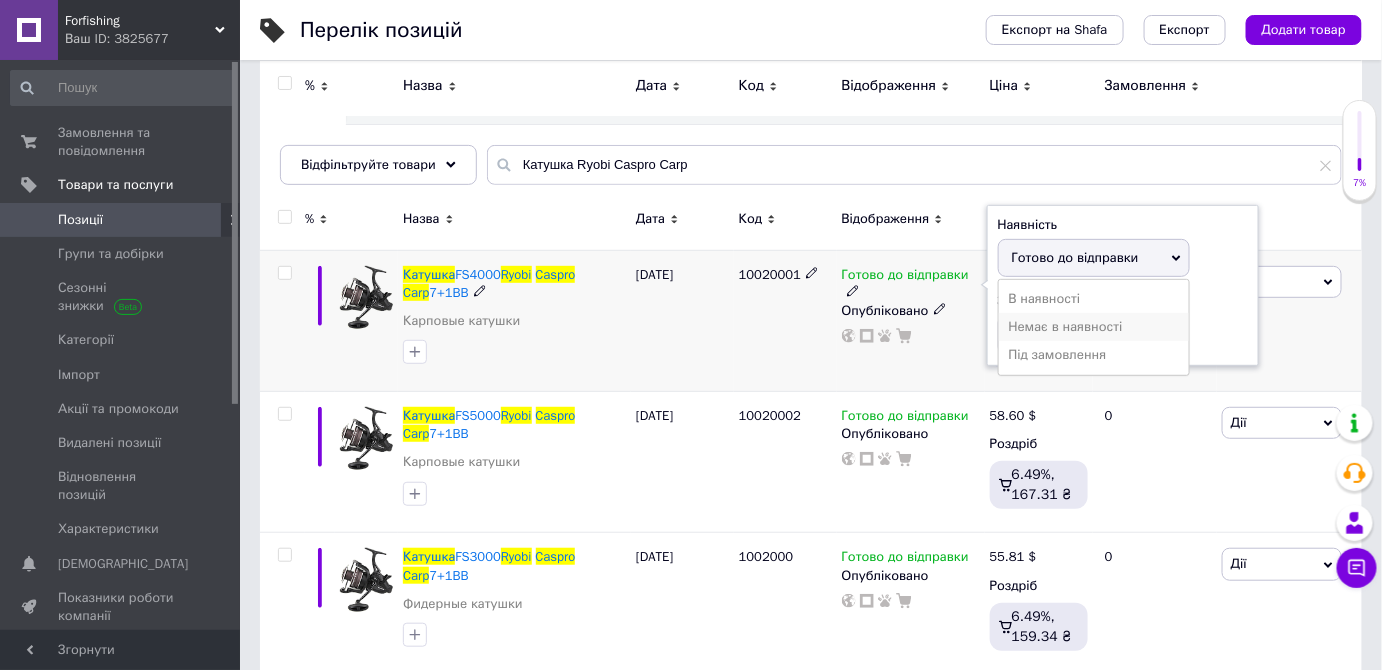 click on "Немає в наявності" at bounding box center [1094, 327] 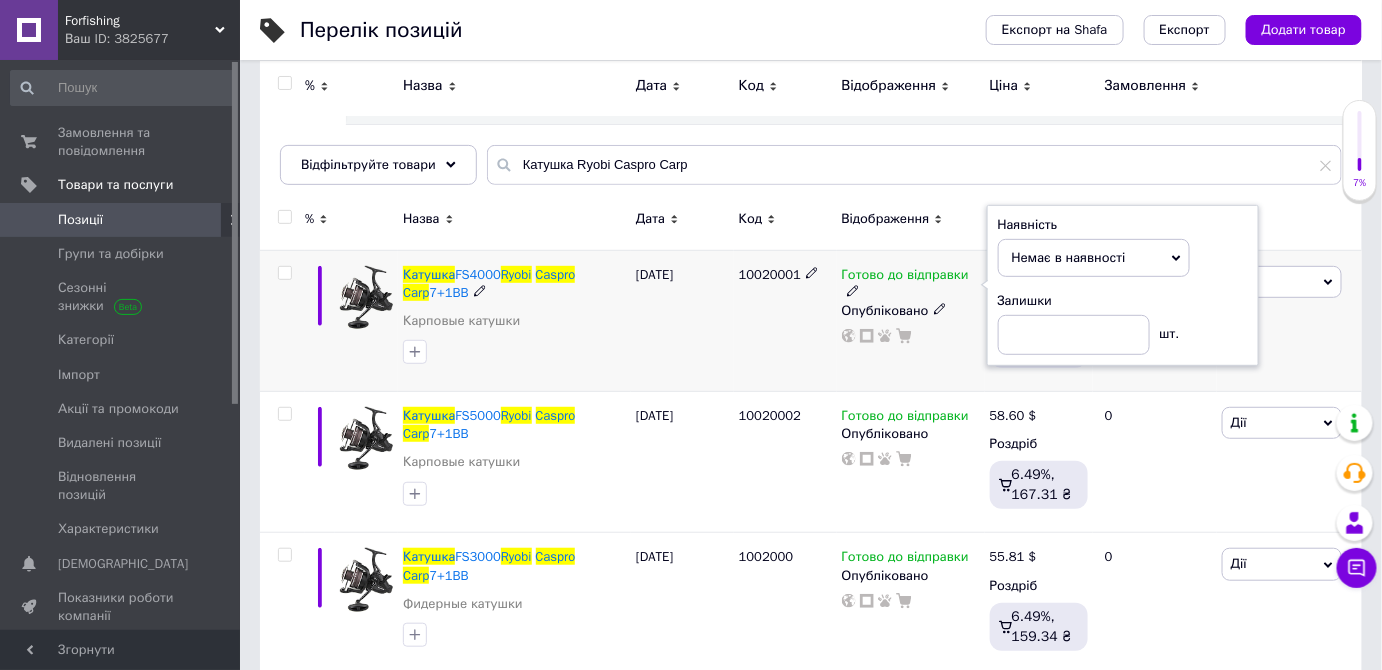 drag, startPoint x: 725, startPoint y: 337, endPoint x: 723, endPoint y: 348, distance: 11.18034 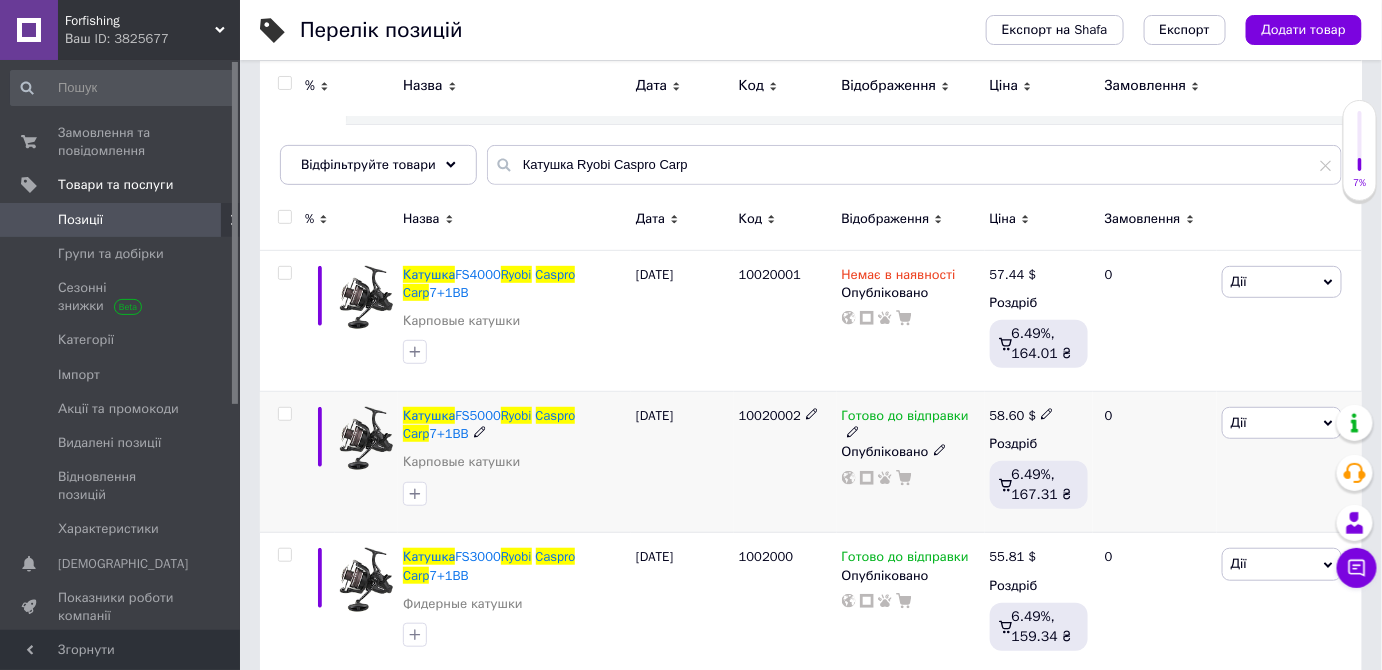 click 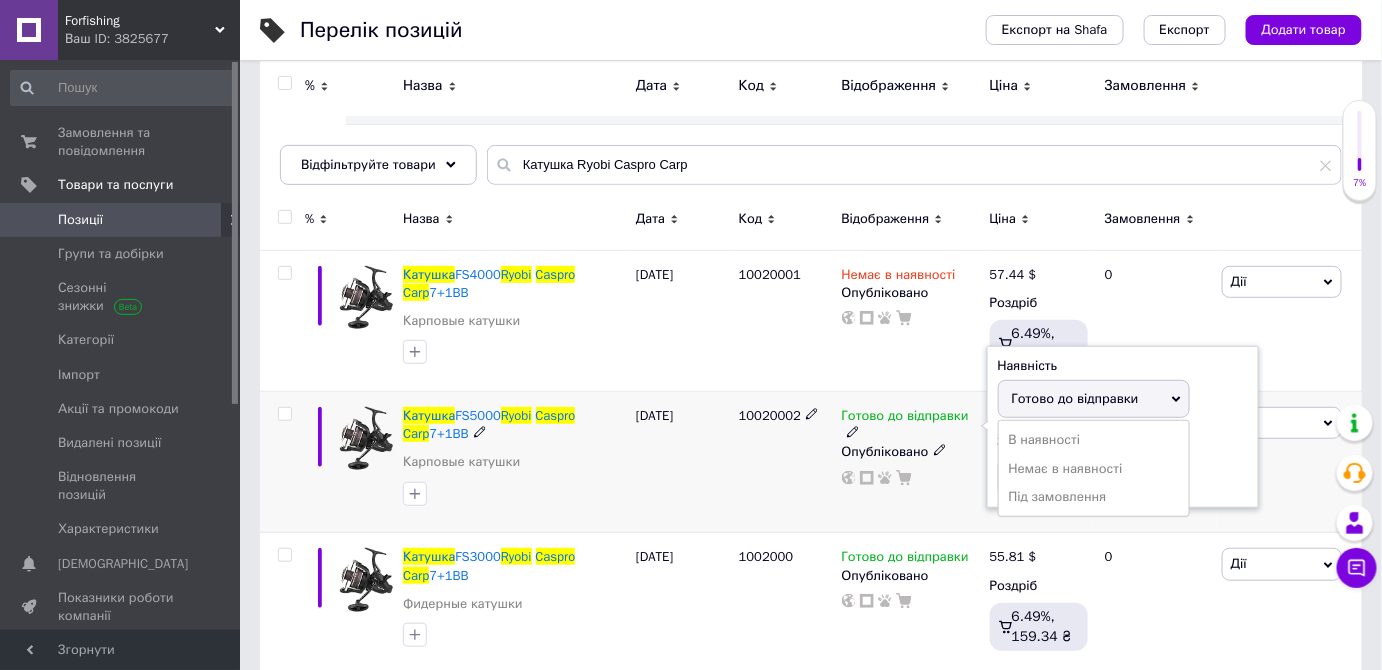 drag, startPoint x: 1046, startPoint y: 462, endPoint x: 866, endPoint y: 481, distance: 181 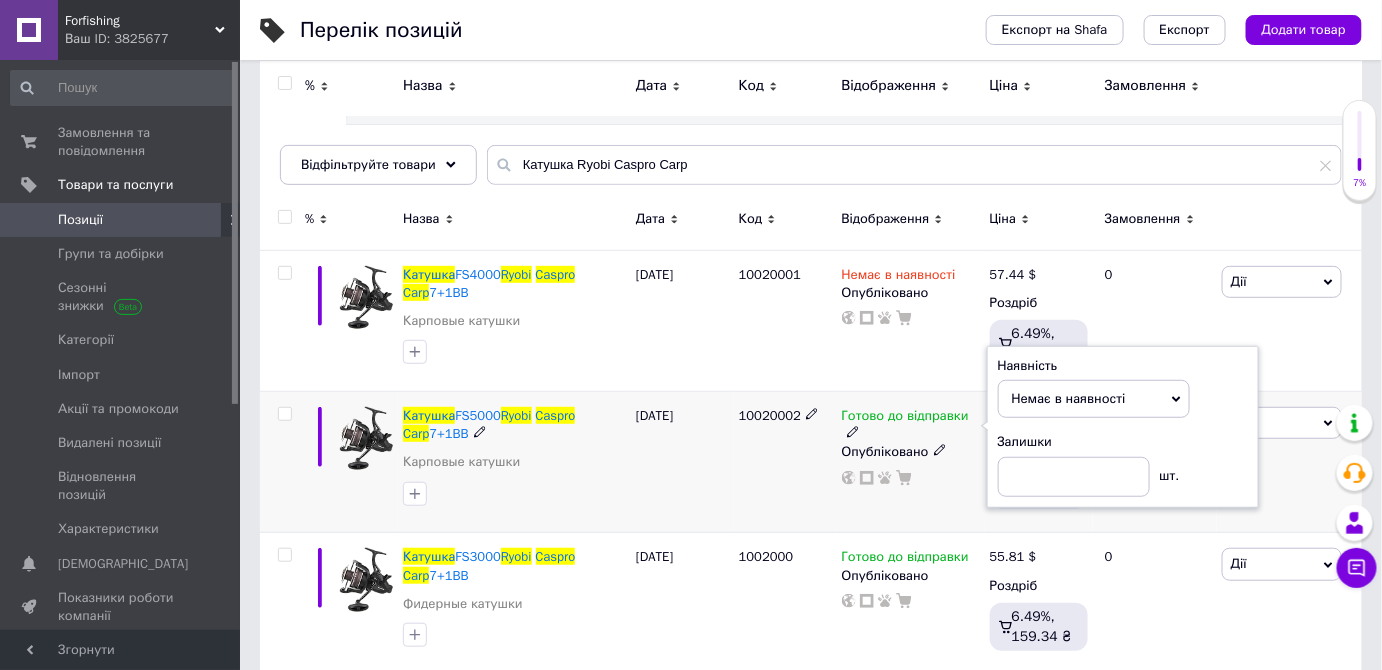 click on "10020002" at bounding box center [785, 462] 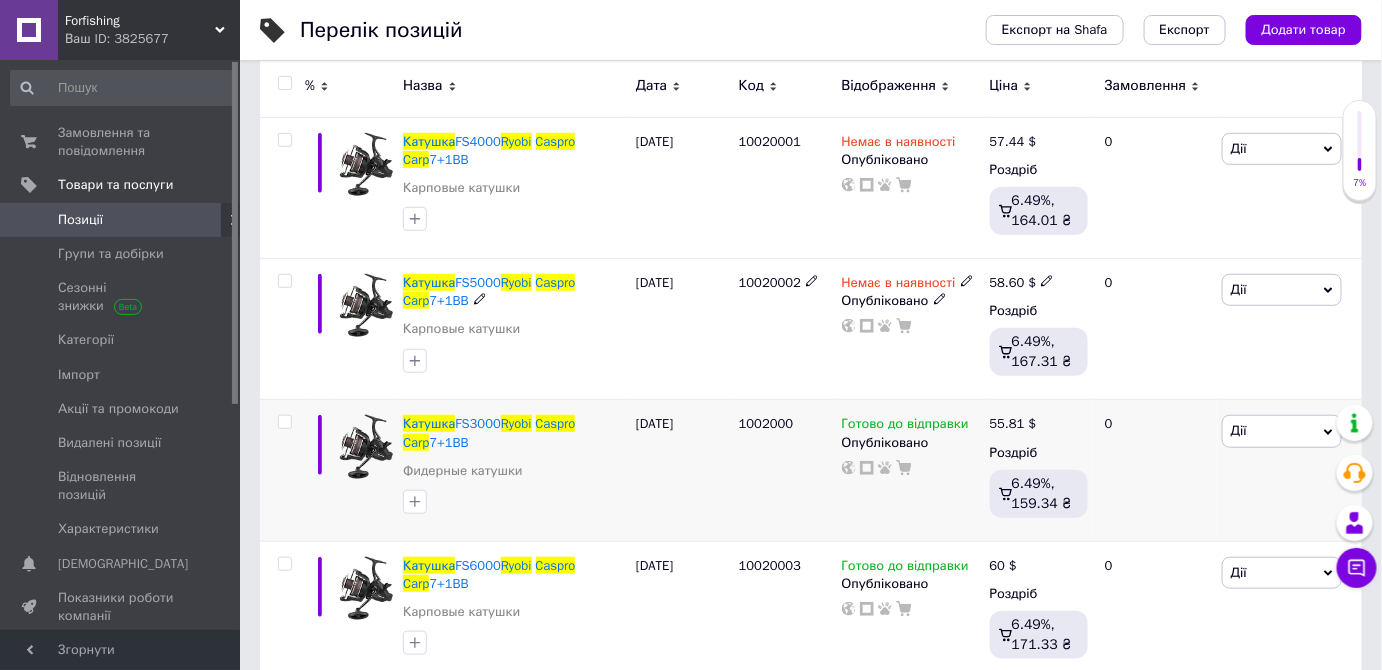 scroll, scrollTop: 344, scrollLeft: 0, axis: vertical 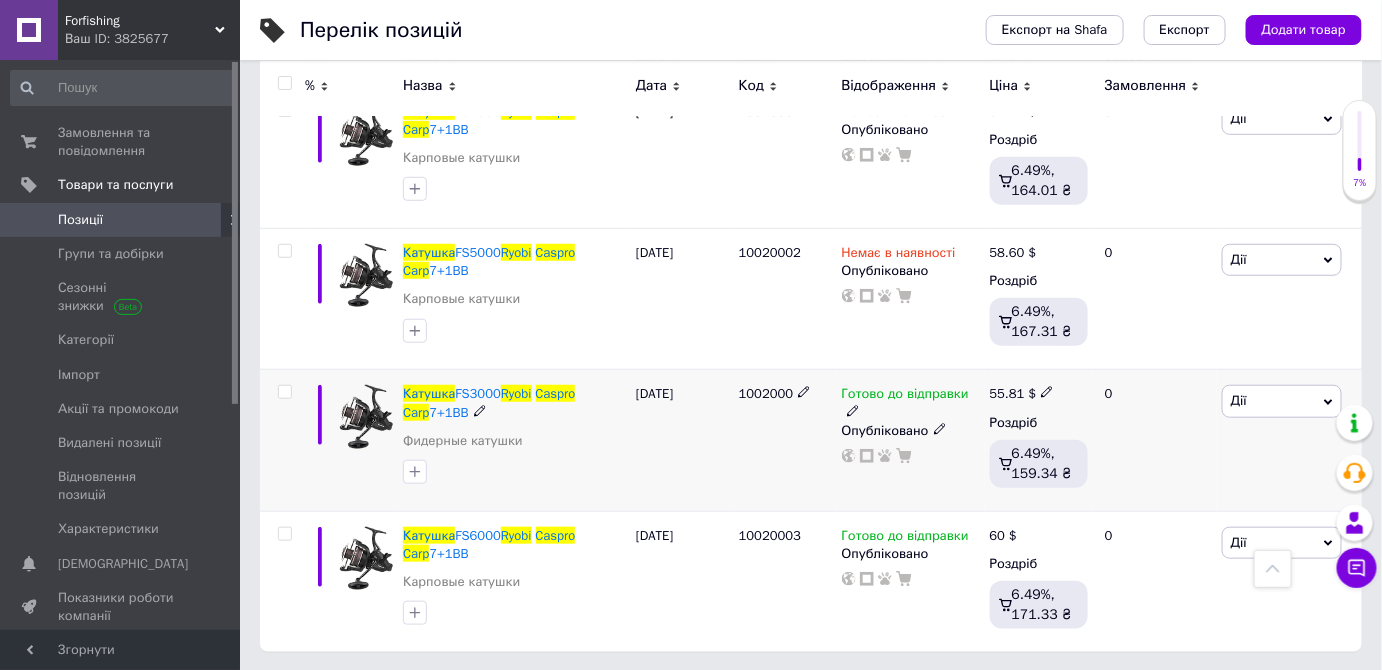 click 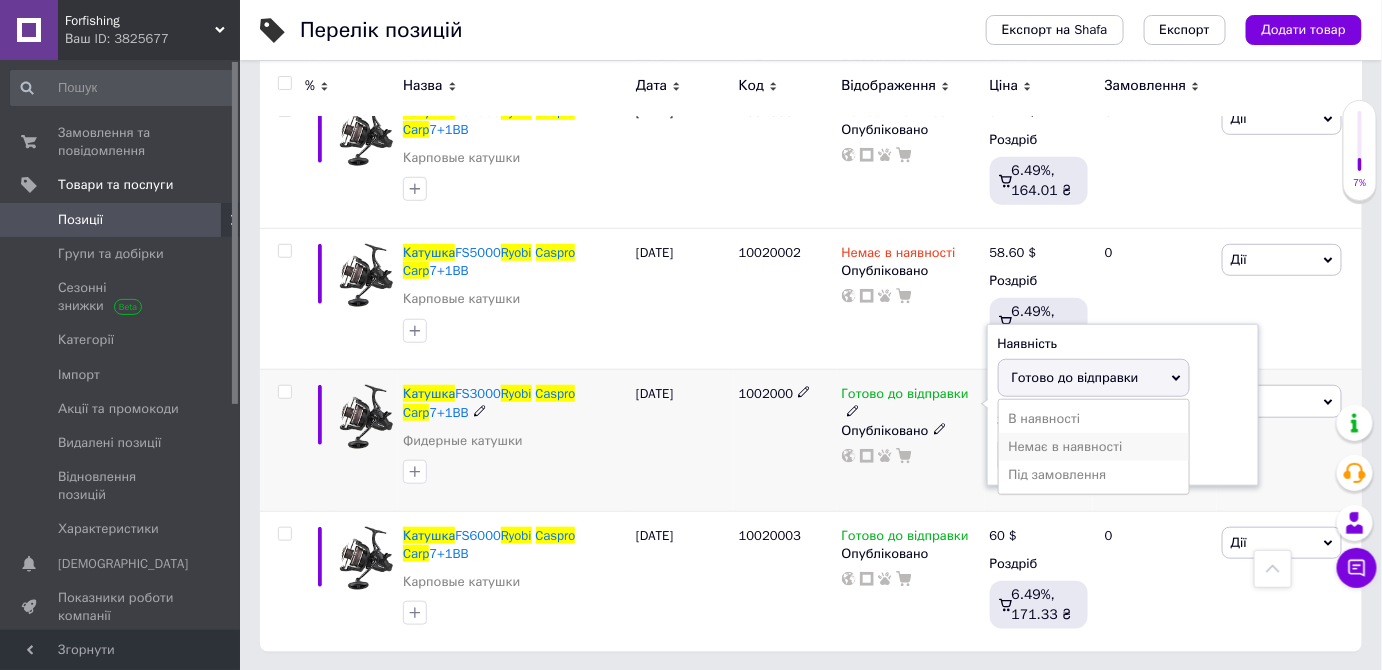 click on "Немає в наявності" at bounding box center [1094, 447] 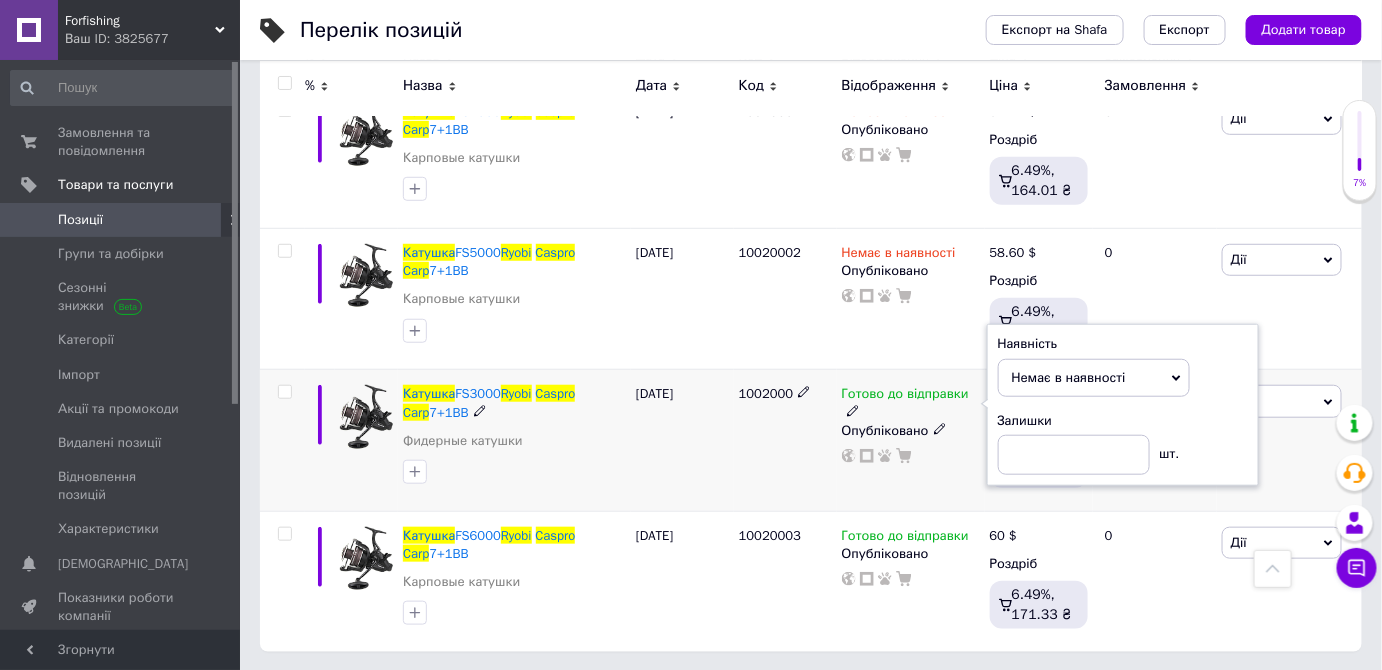 click on "1002000" at bounding box center [785, 440] 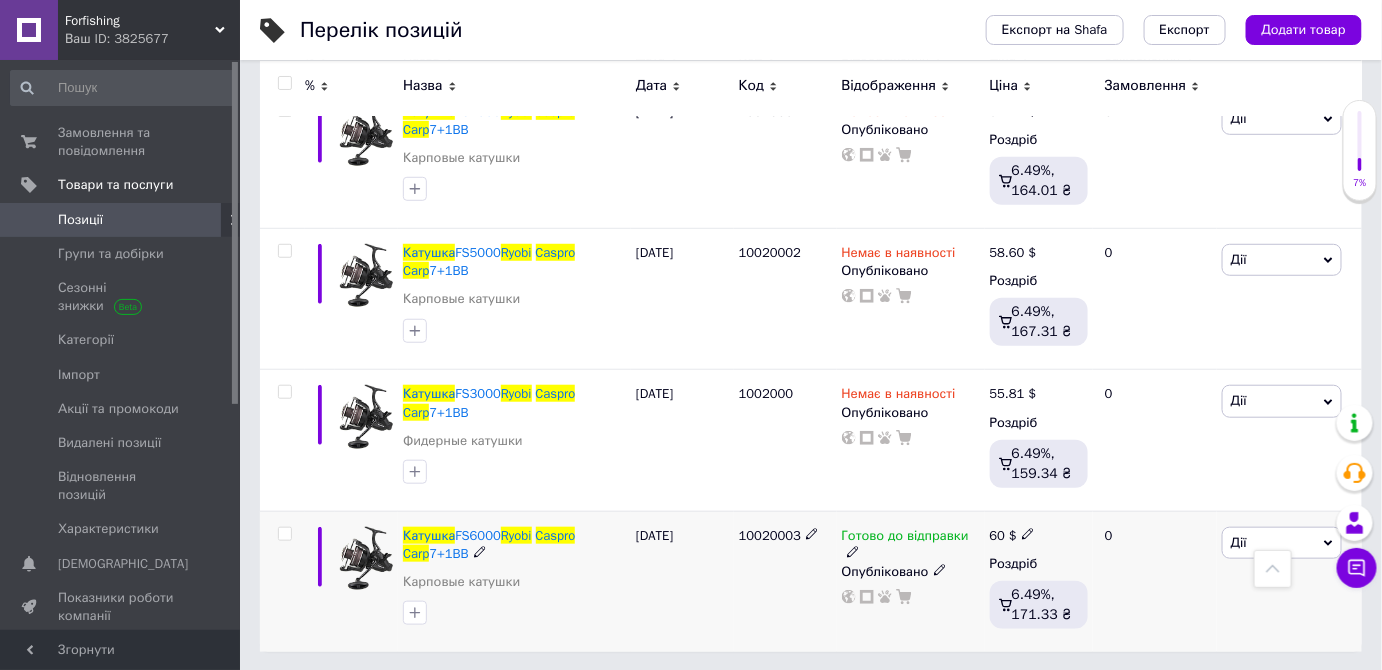 click 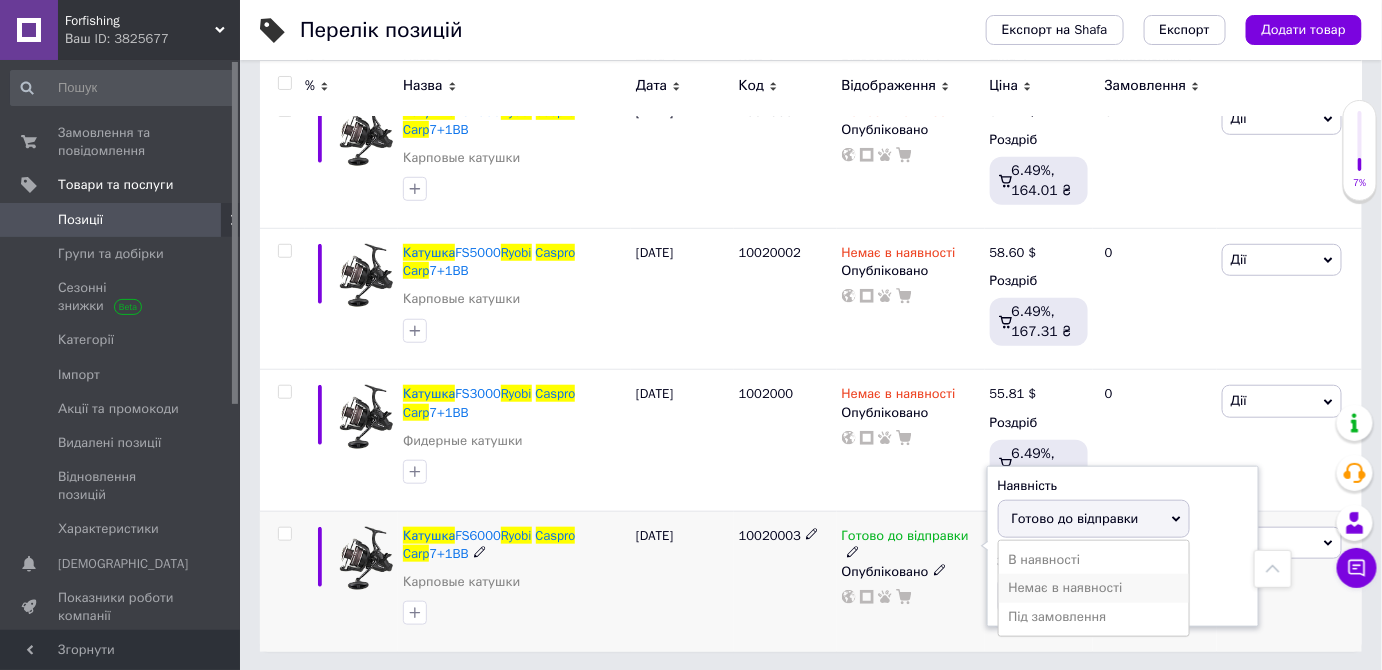 click on "Немає в наявності" at bounding box center [1094, 588] 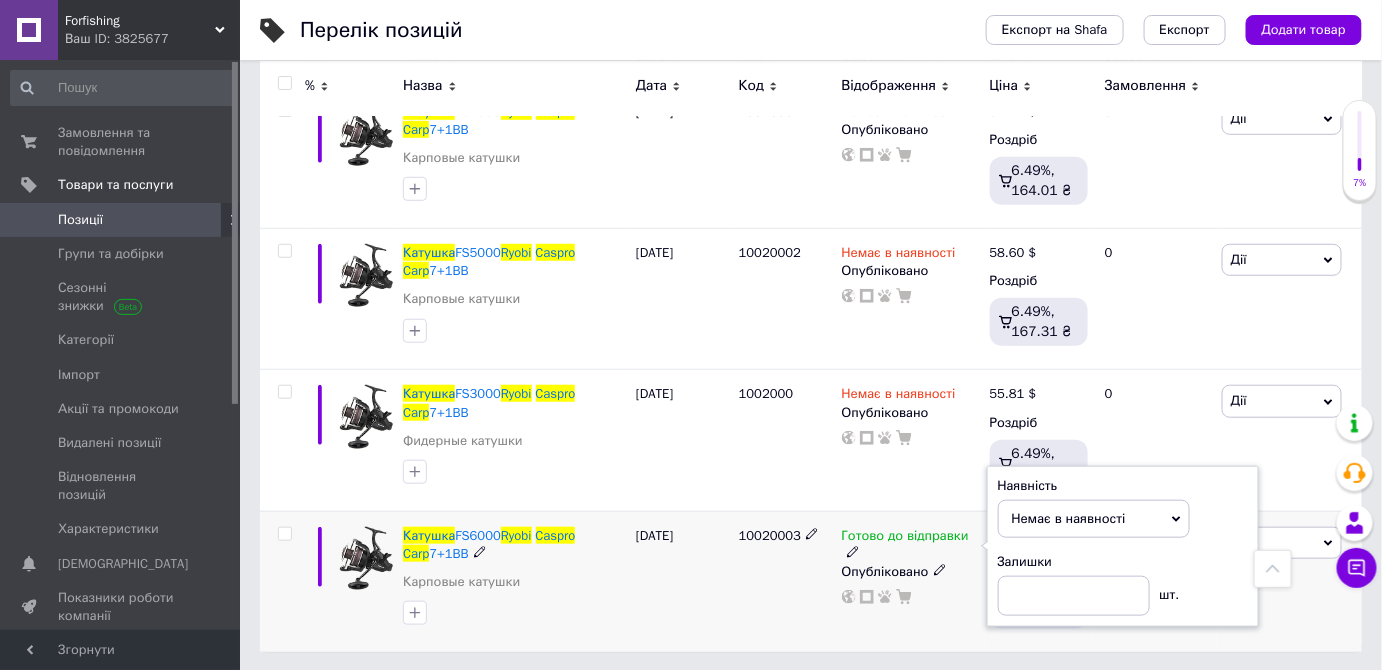click on "10020003" at bounding box center [785, 581] 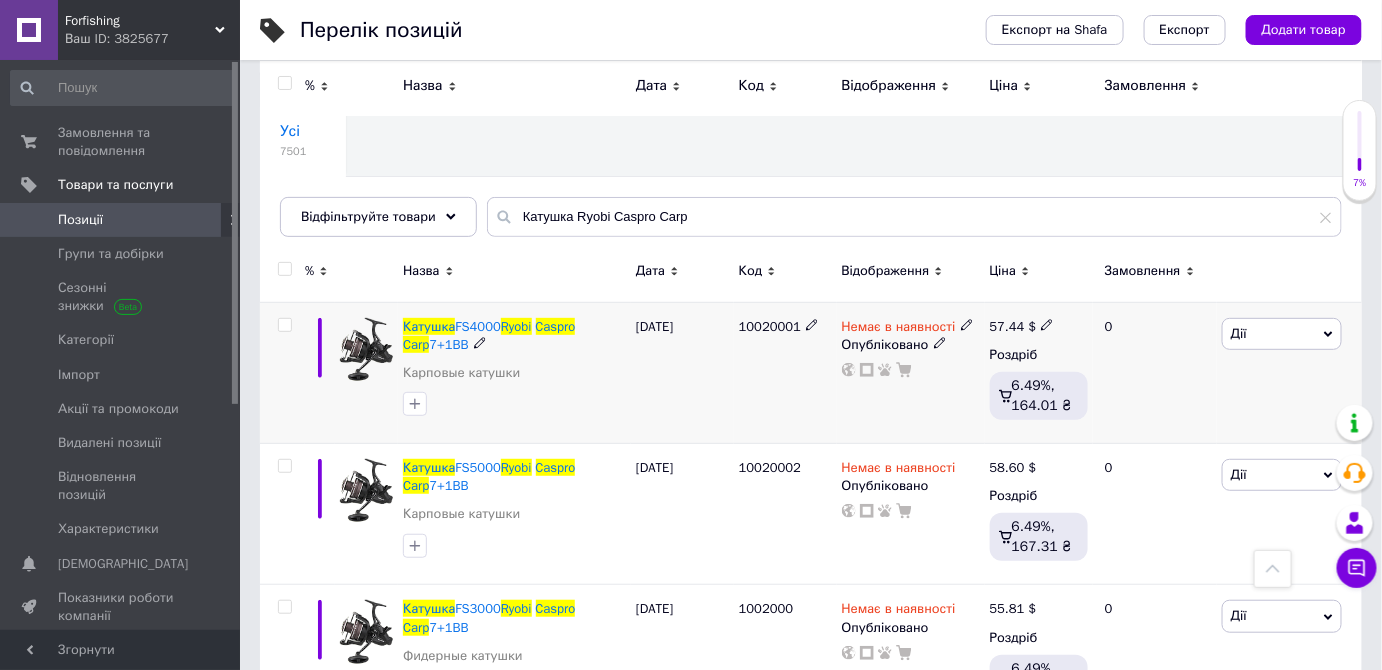 scroll, scrollTop: 0, scrollLeft: 0, axis: both 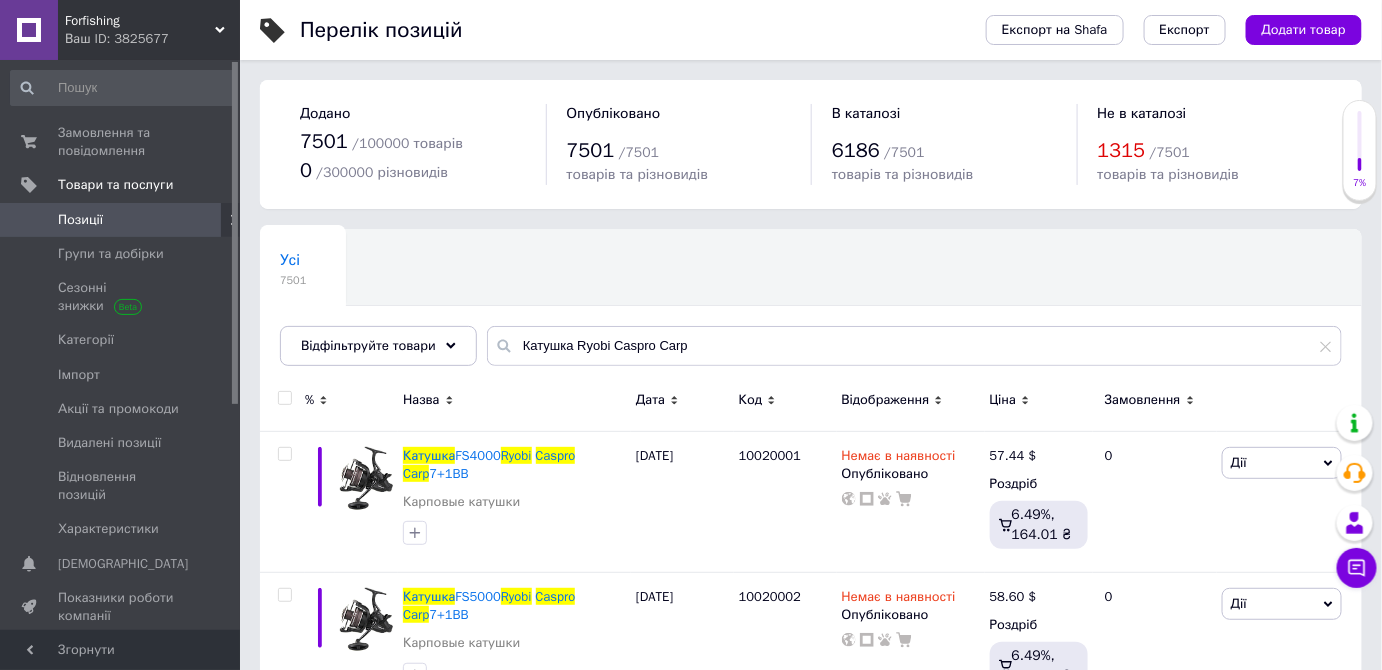 click 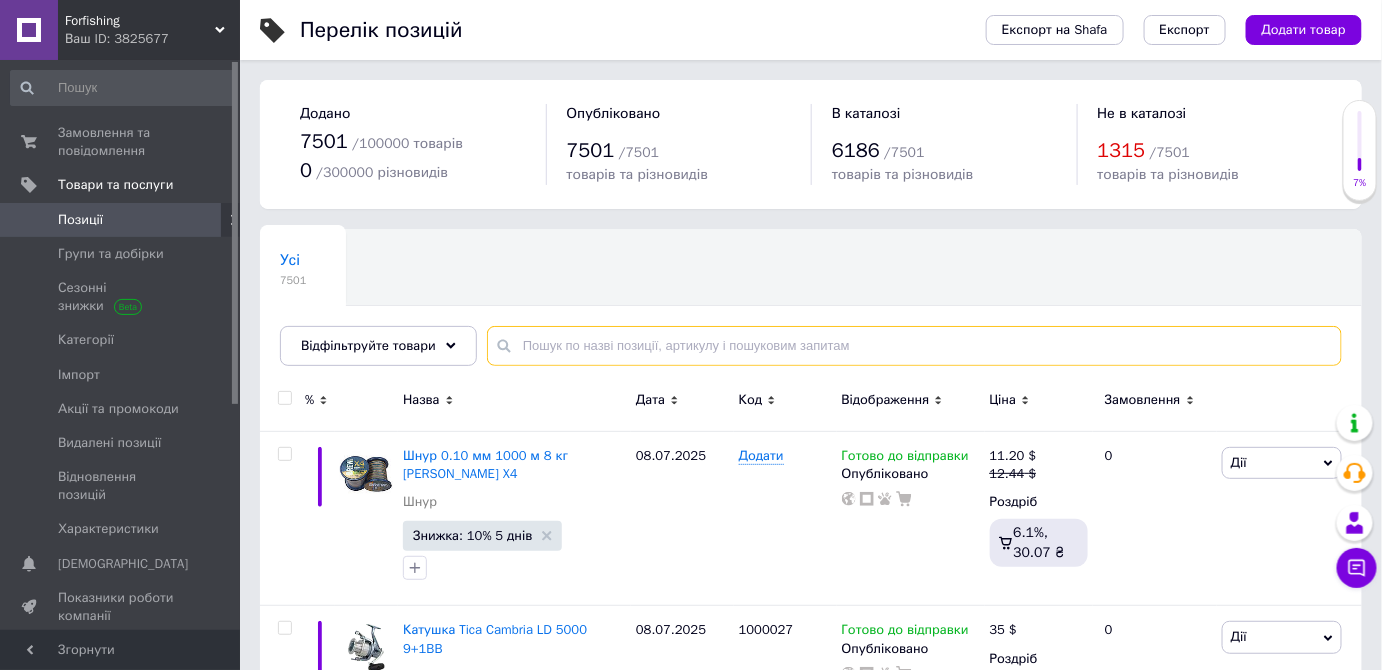 paste on "Катушка Teben" 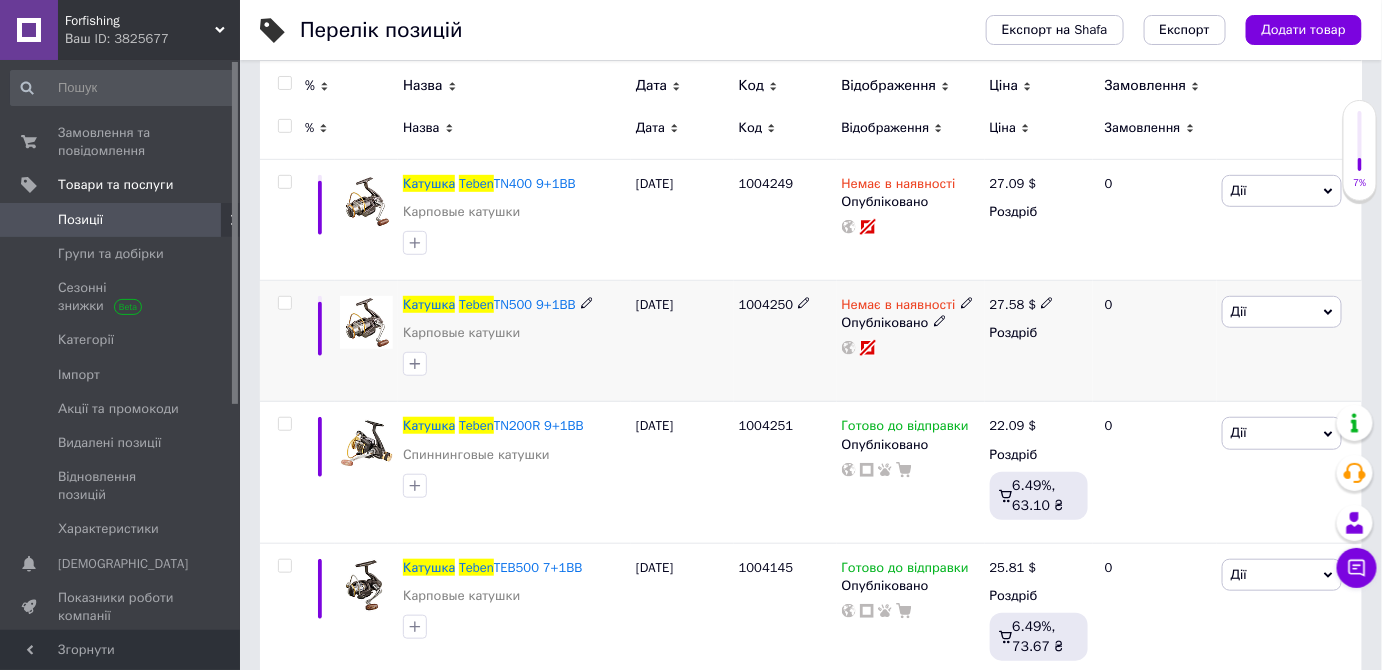 scroll, scrollTop: 363, scrollLeft: 0, axis: vertical 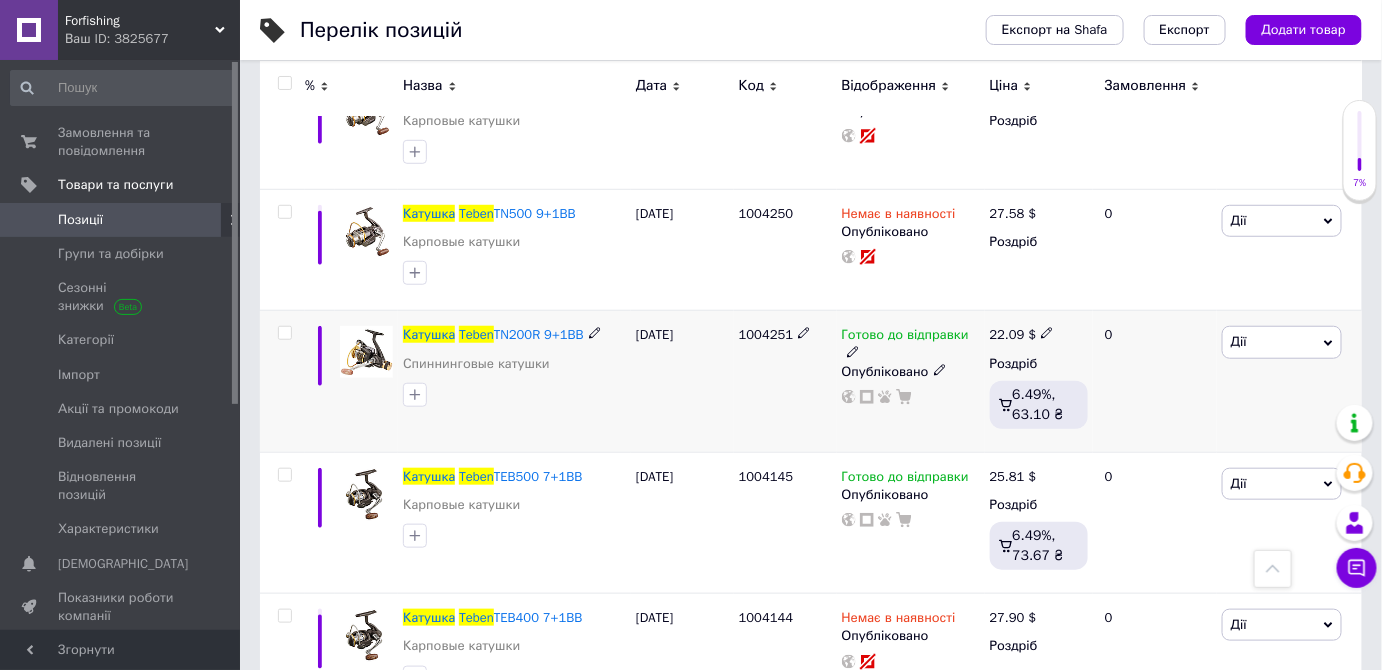 type on "Катушка Teben" 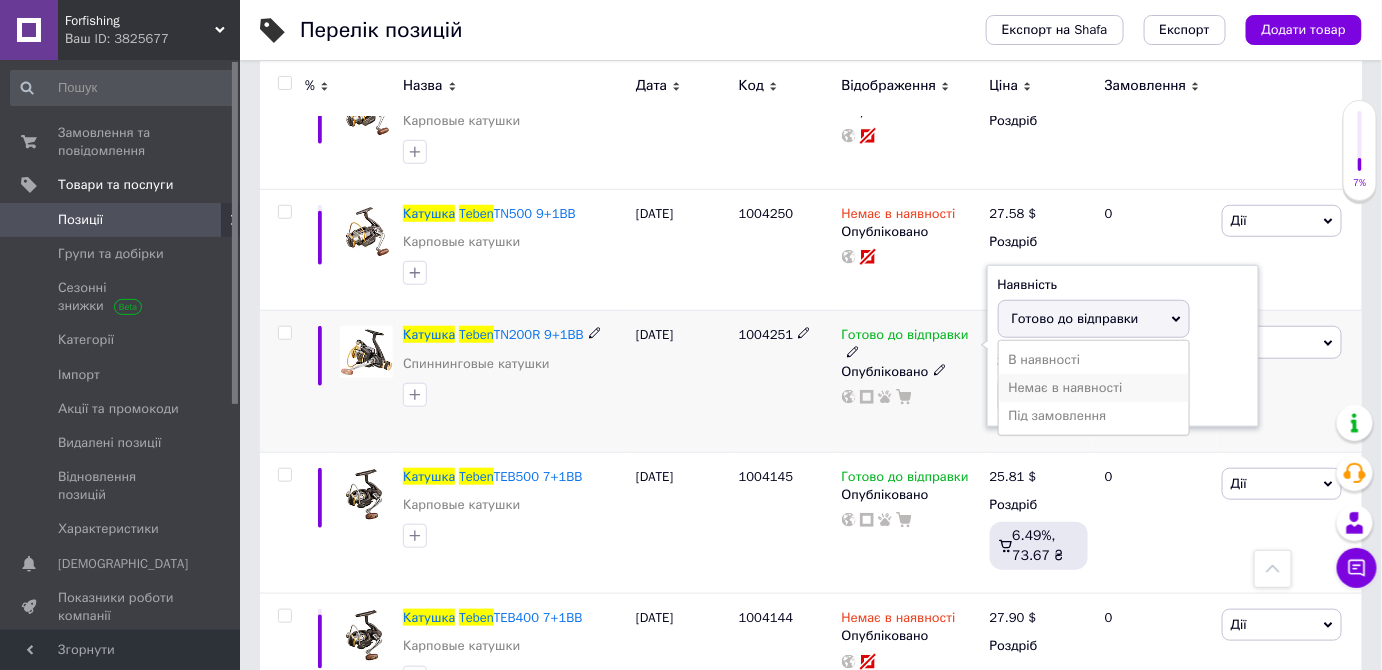click on "Немає в наявності" at bounding box center [1094, 388] 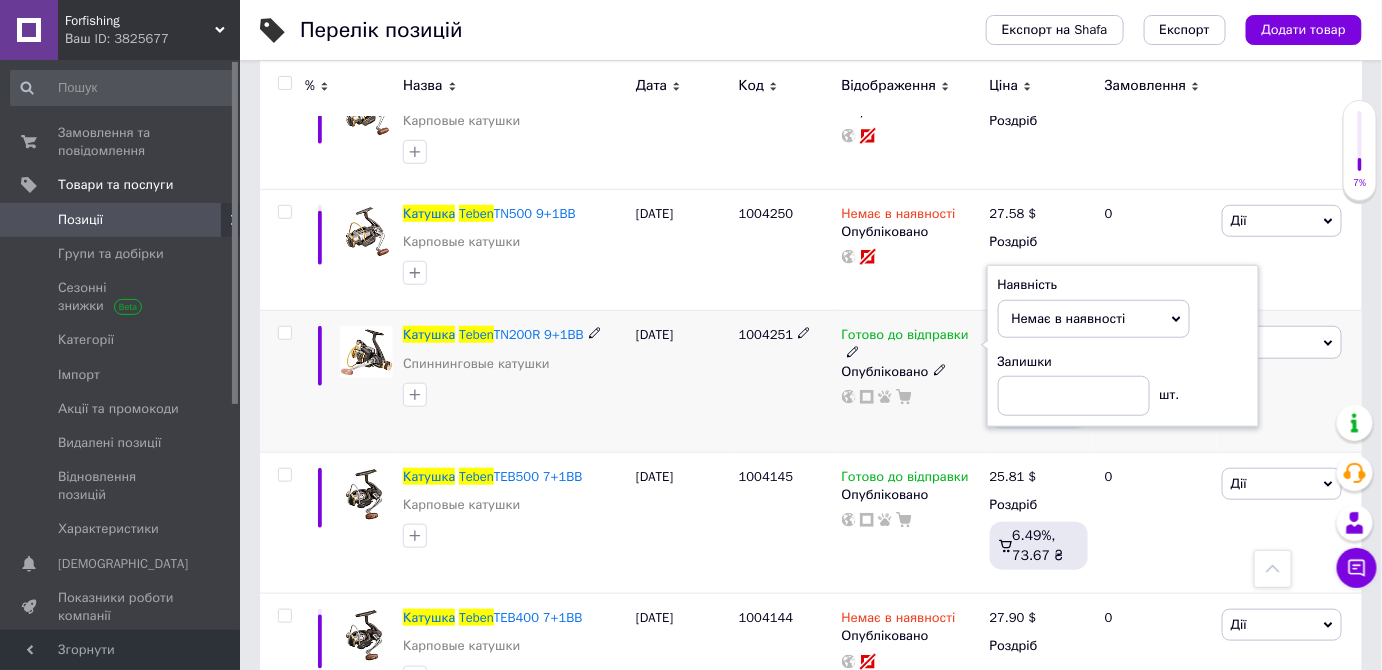 click on "[DATE]" at bounding box center [682, 381] 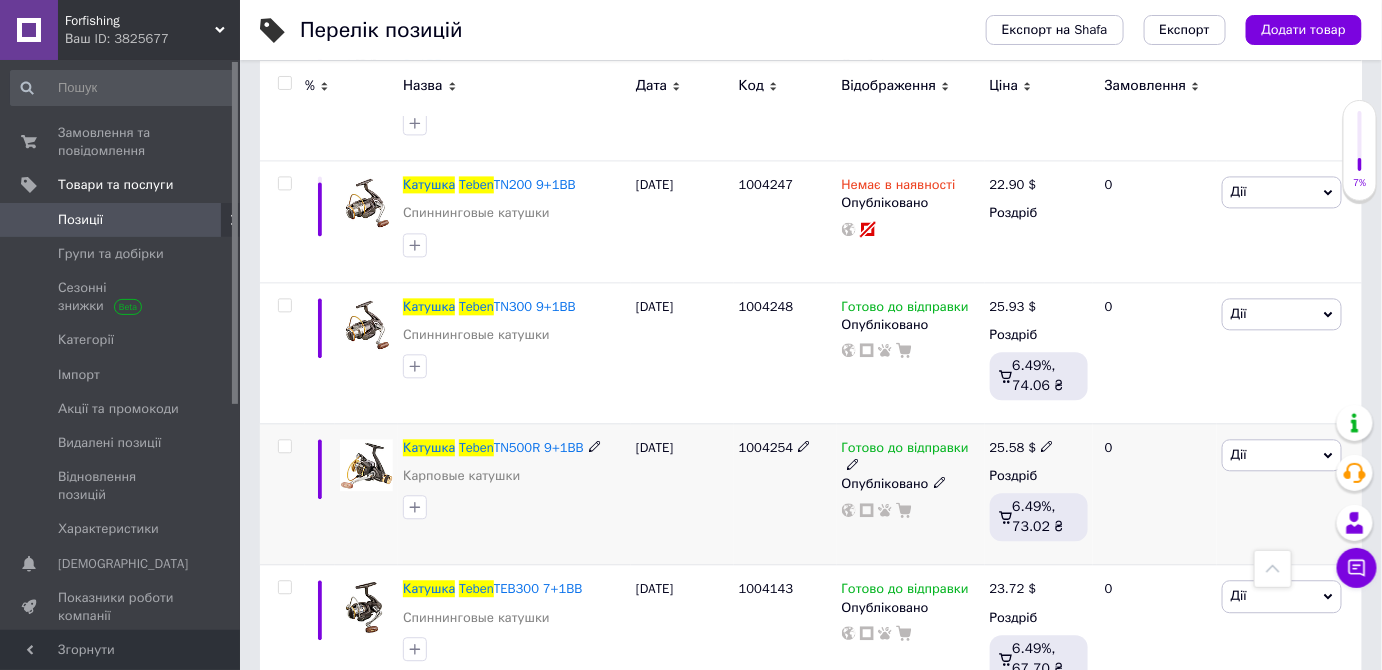 scroll, scrollTop: 1454, scrollLeft: 0, axis: vertical 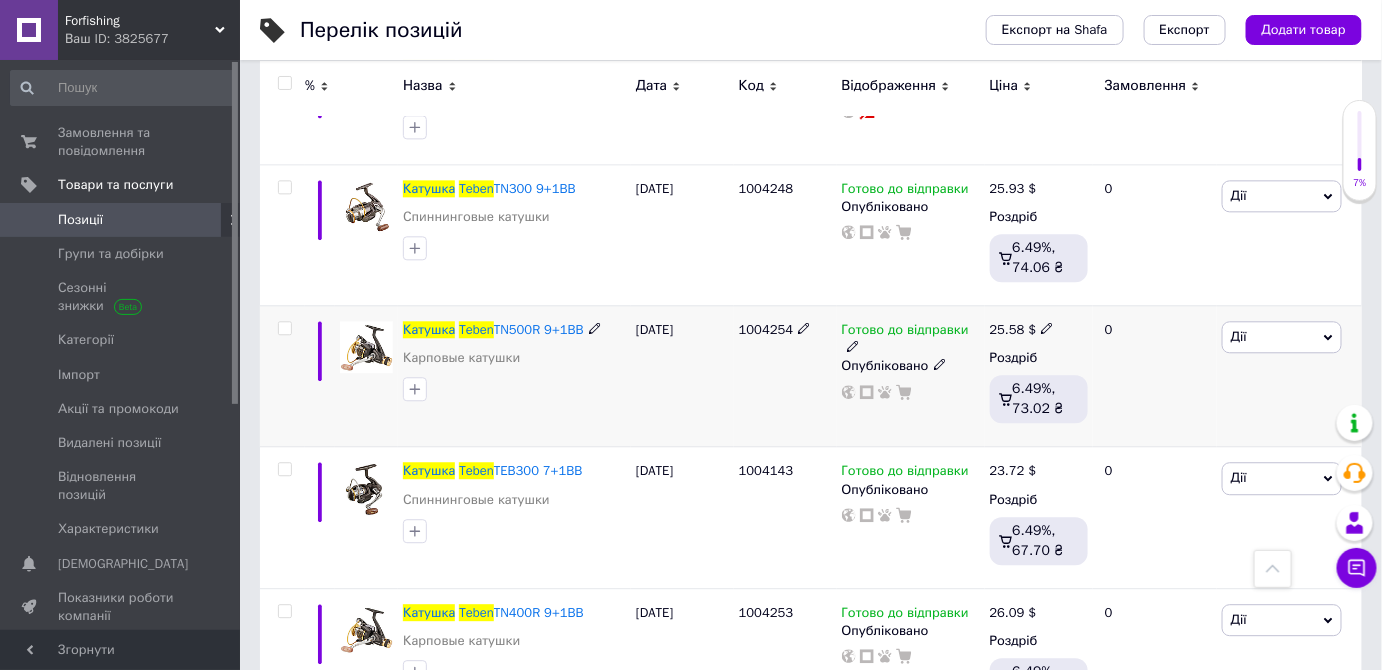 click 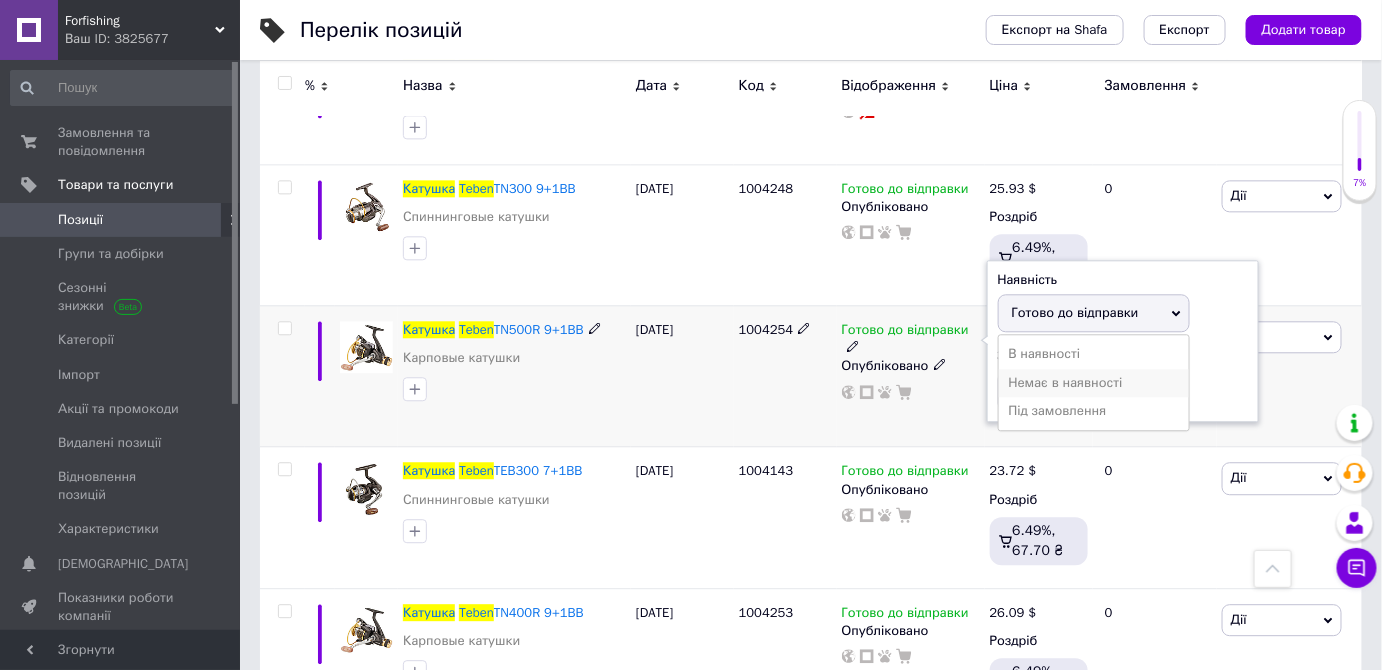 click on "Немає в наявності" at bounding box center [1094, 383] 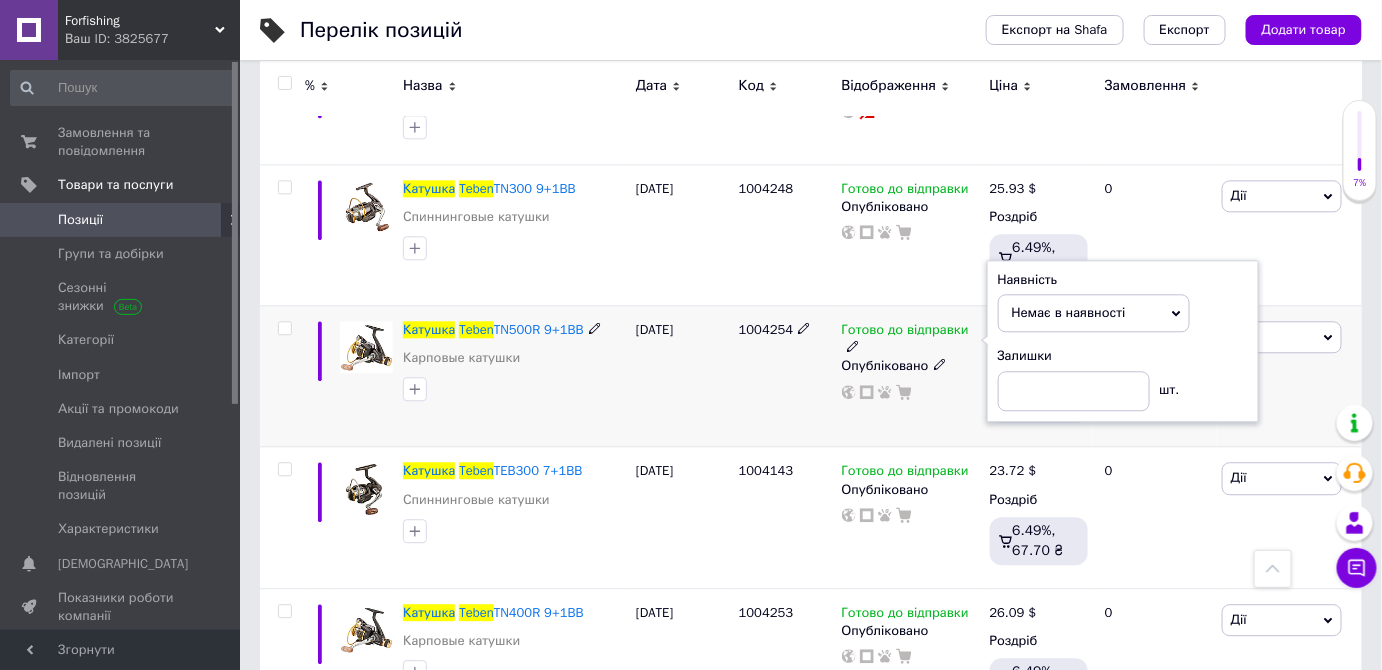 click on "[DATE]" at bounding box center (682, 375) 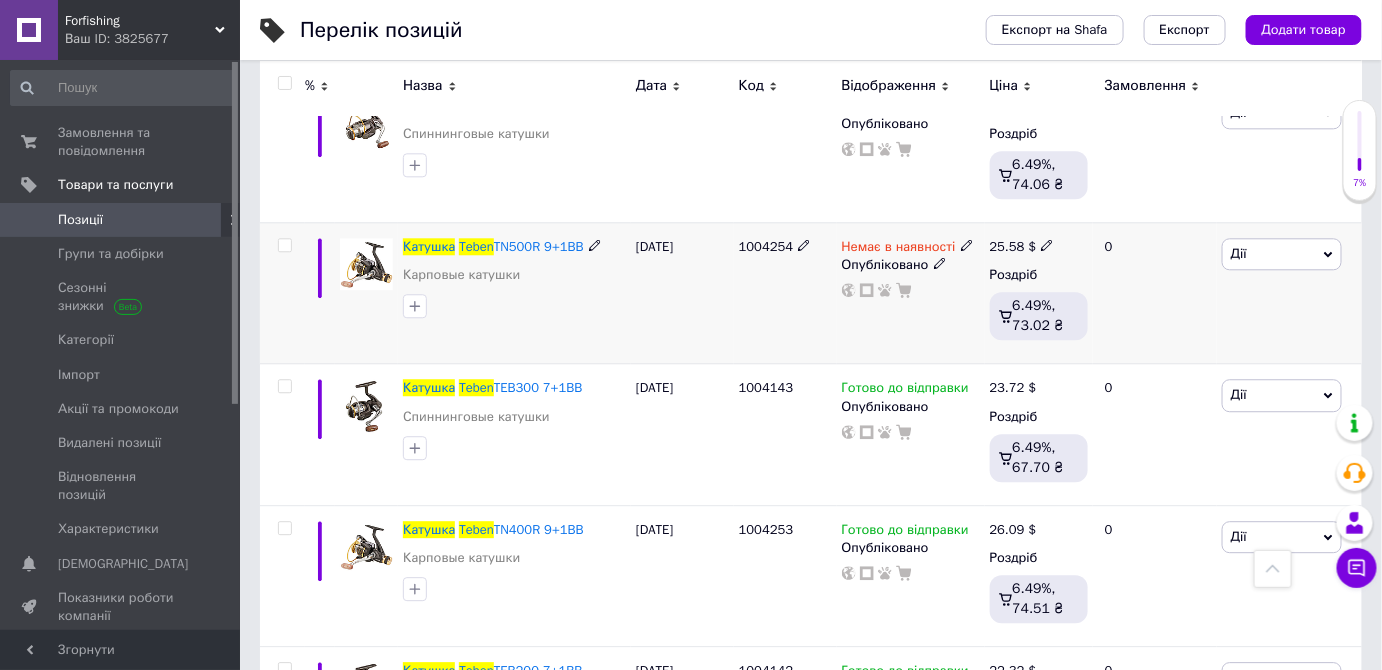 scroll, scrollTop: 1636, scrollLeft: 0, axis: vertical 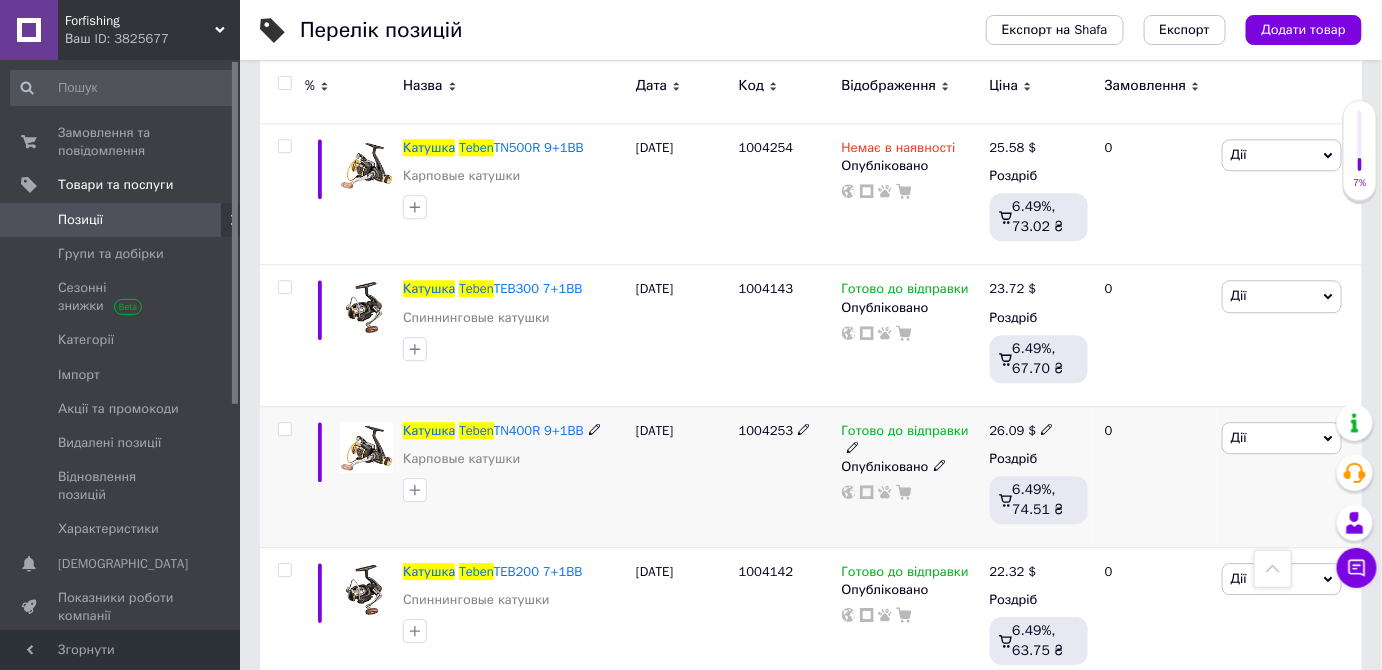 click 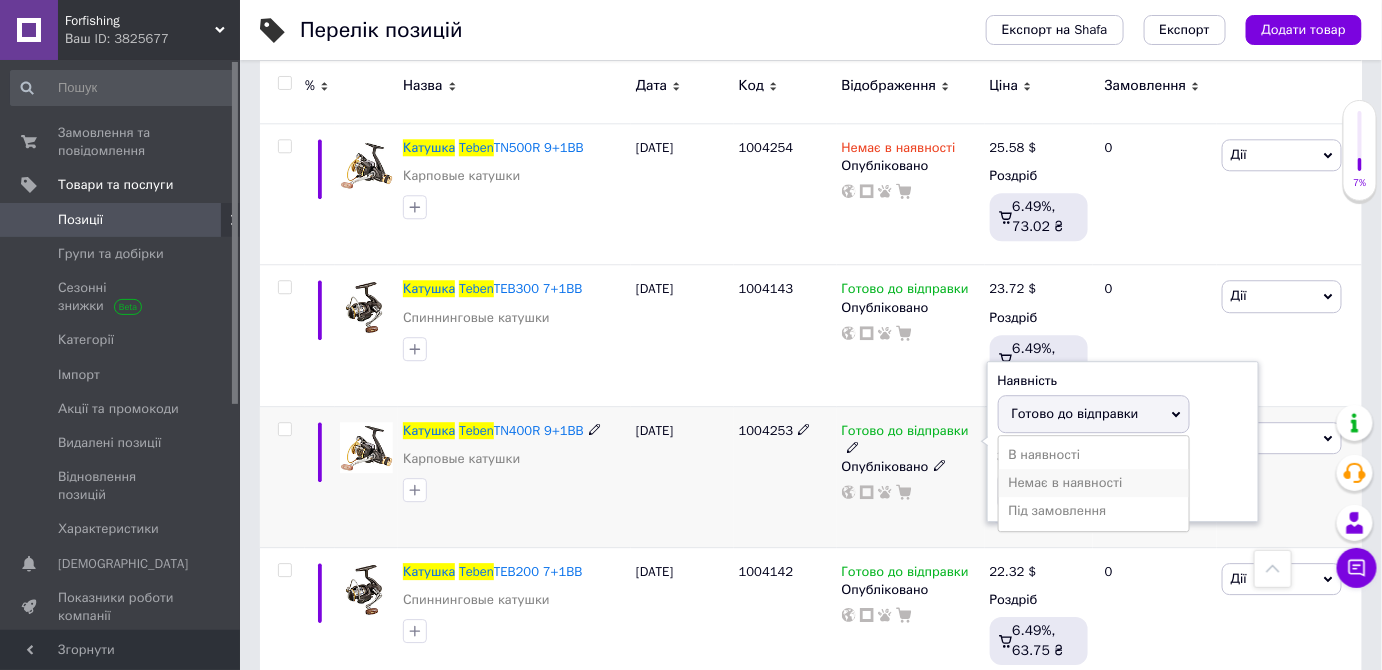 click on "Немає в наявності" at bounding box center (1094, 483) 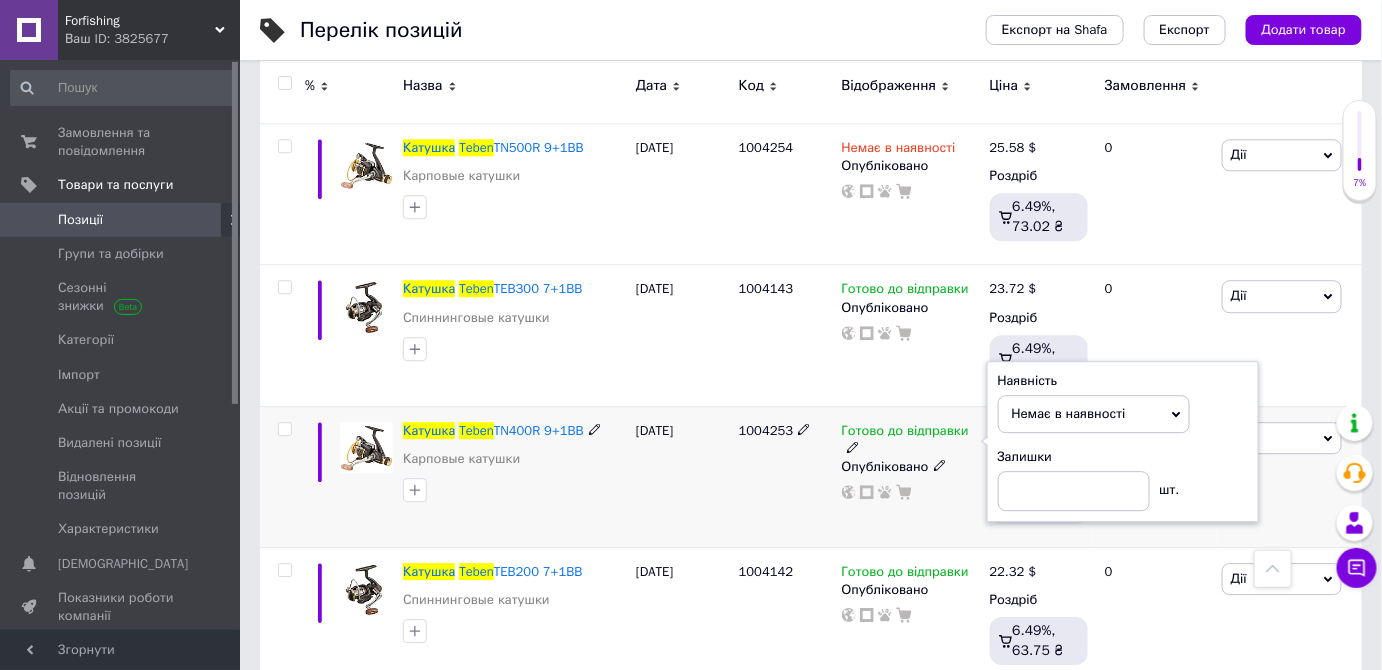 click at bounding box center (514, 490) 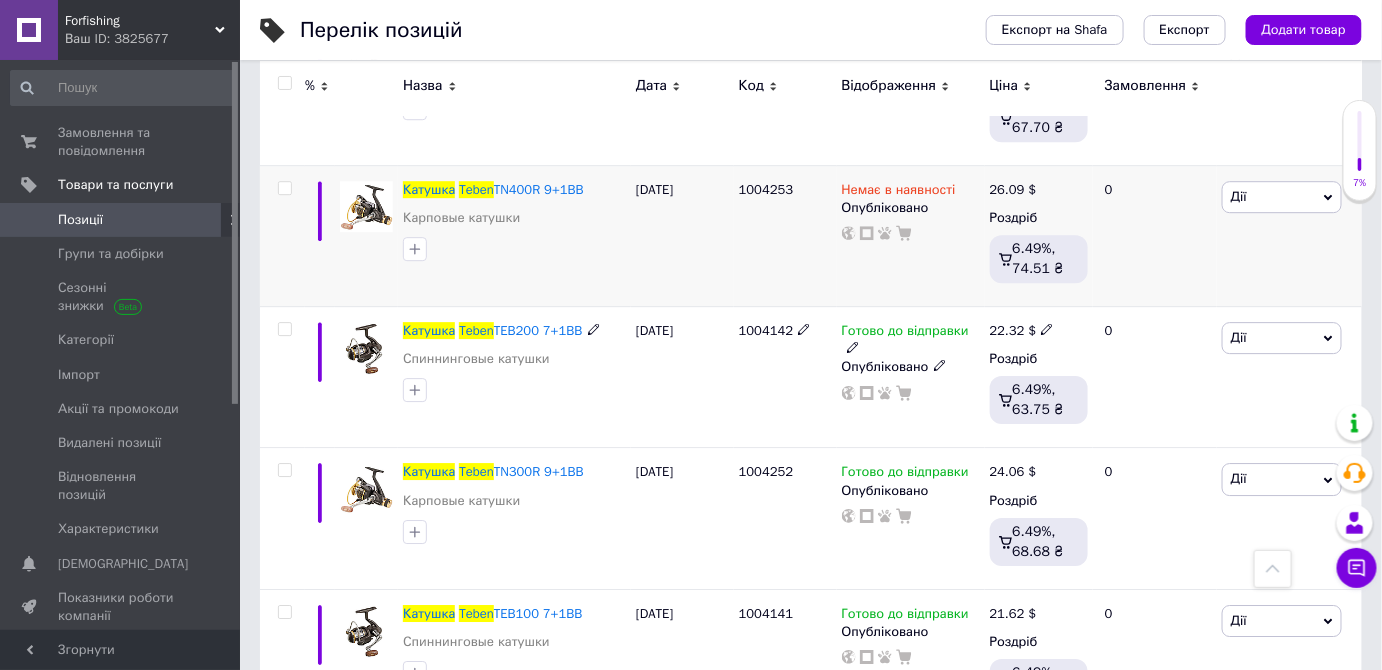 scroll, scrollTop: 1952, scrollLeft: 0, axis: vertical 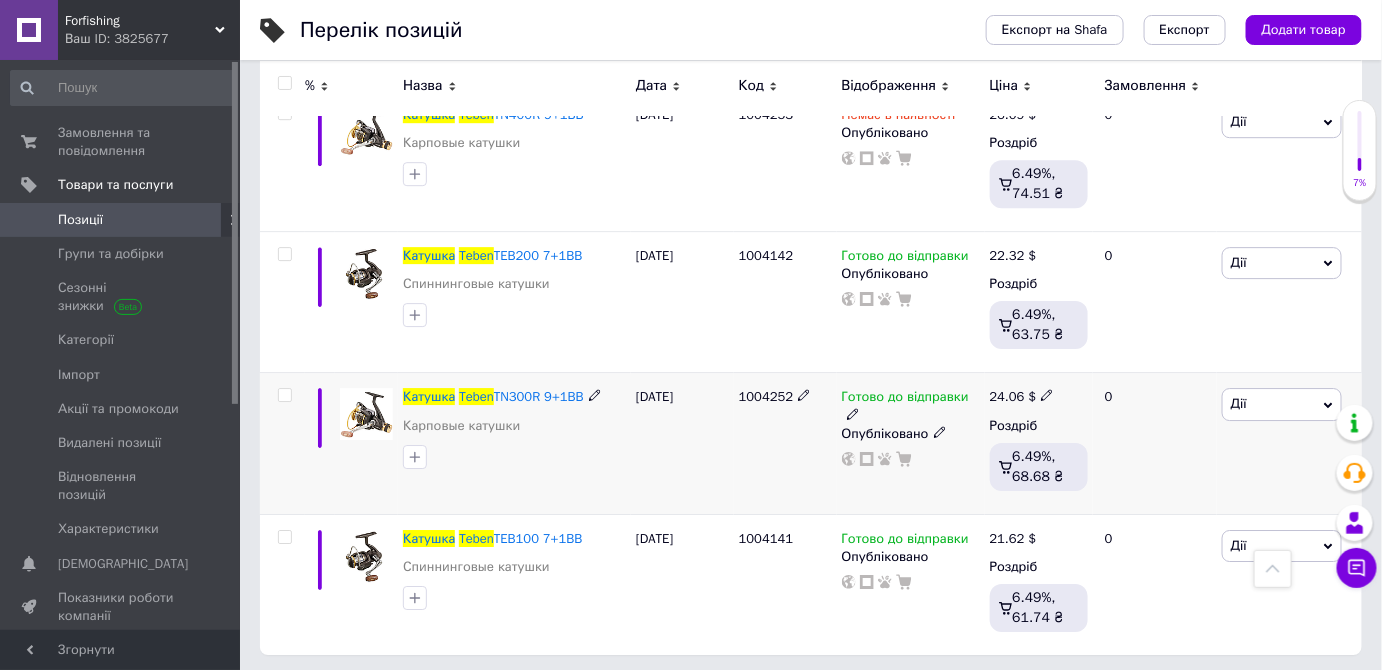 click 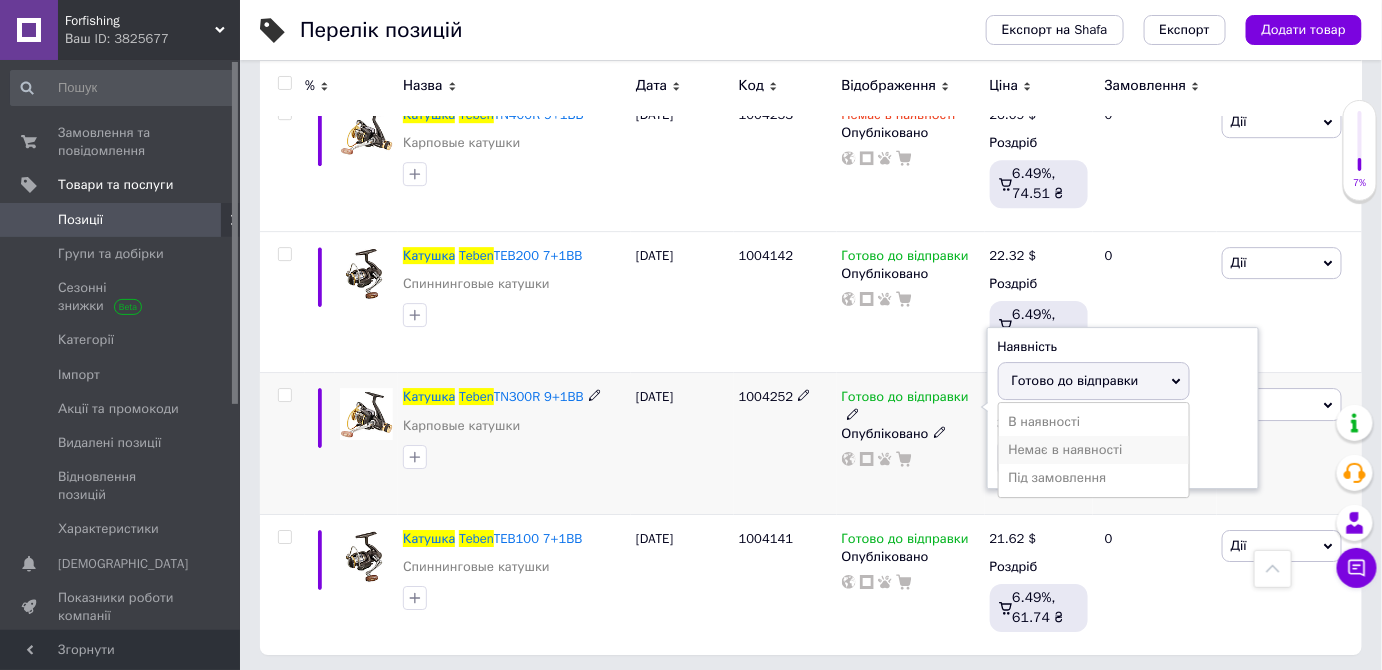 click on "Немає в наявності" at bounding box center [1094, 450] 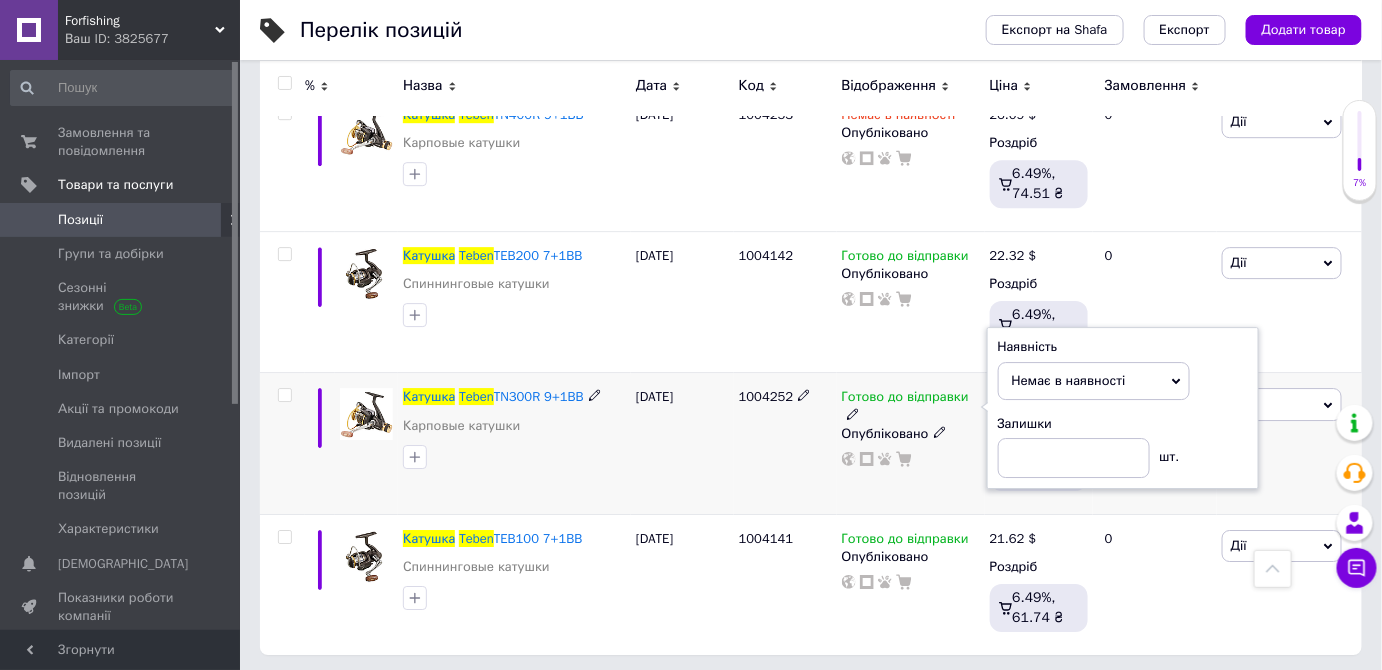 click on "[DATE]" at bounding box center [682, 443] 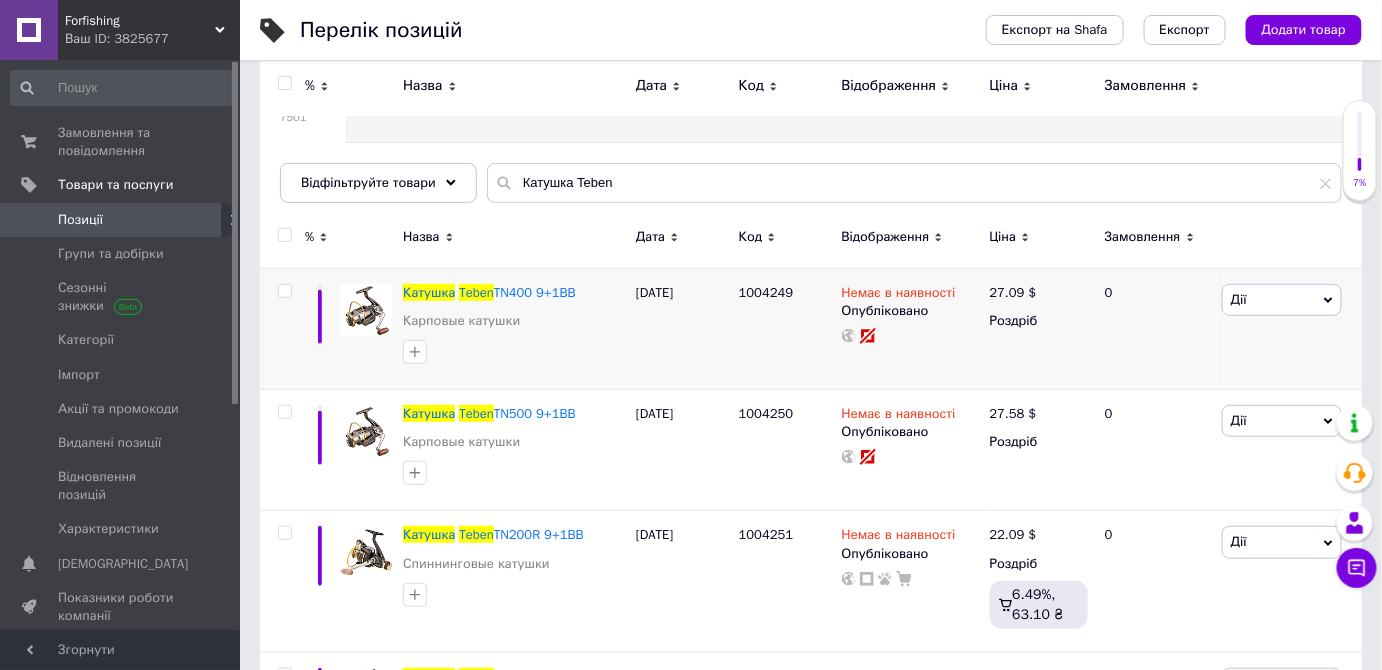 scroll, scrollTop: 0, scrollLeft: 0, axis: both 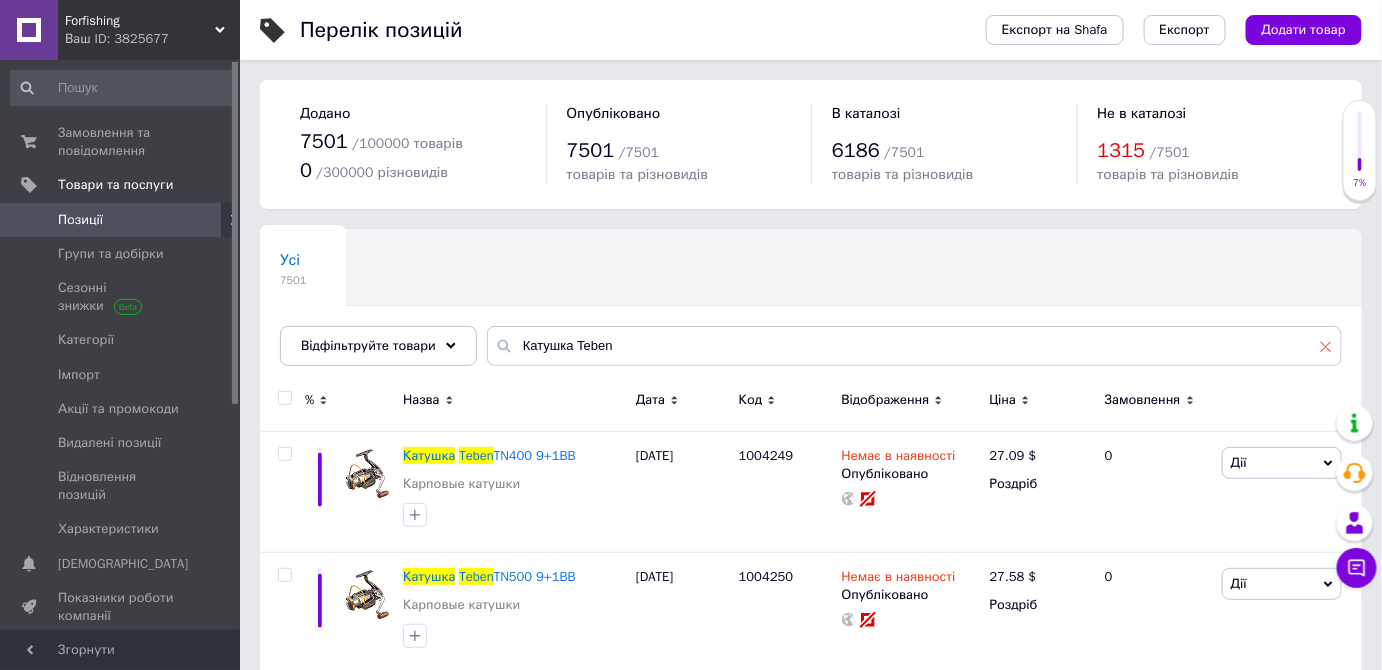 click 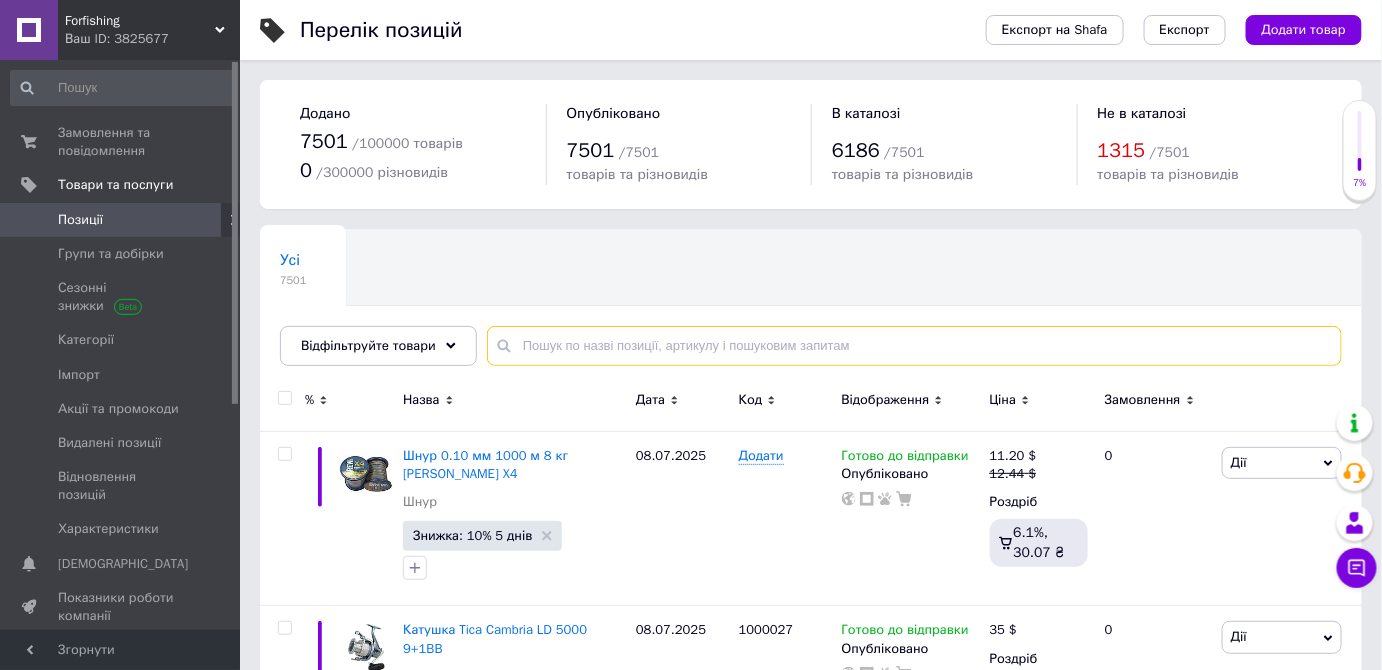 paste on "1039060" 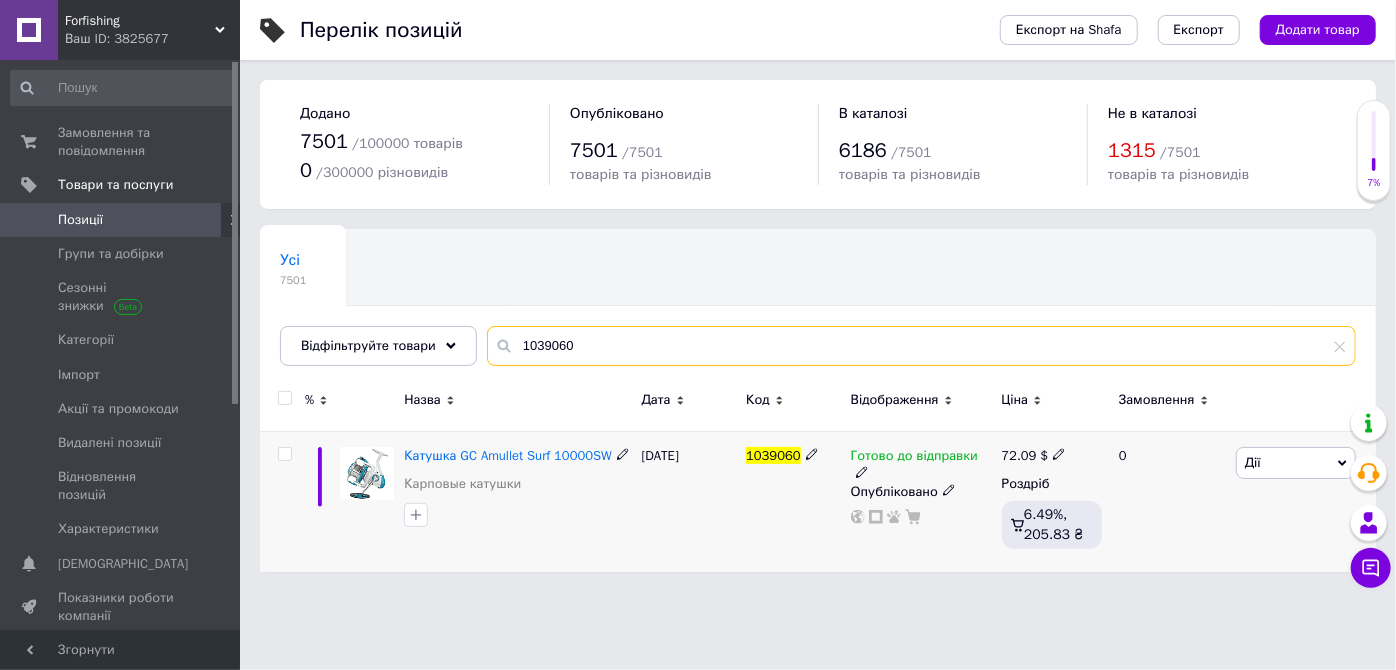 type on "1039060" 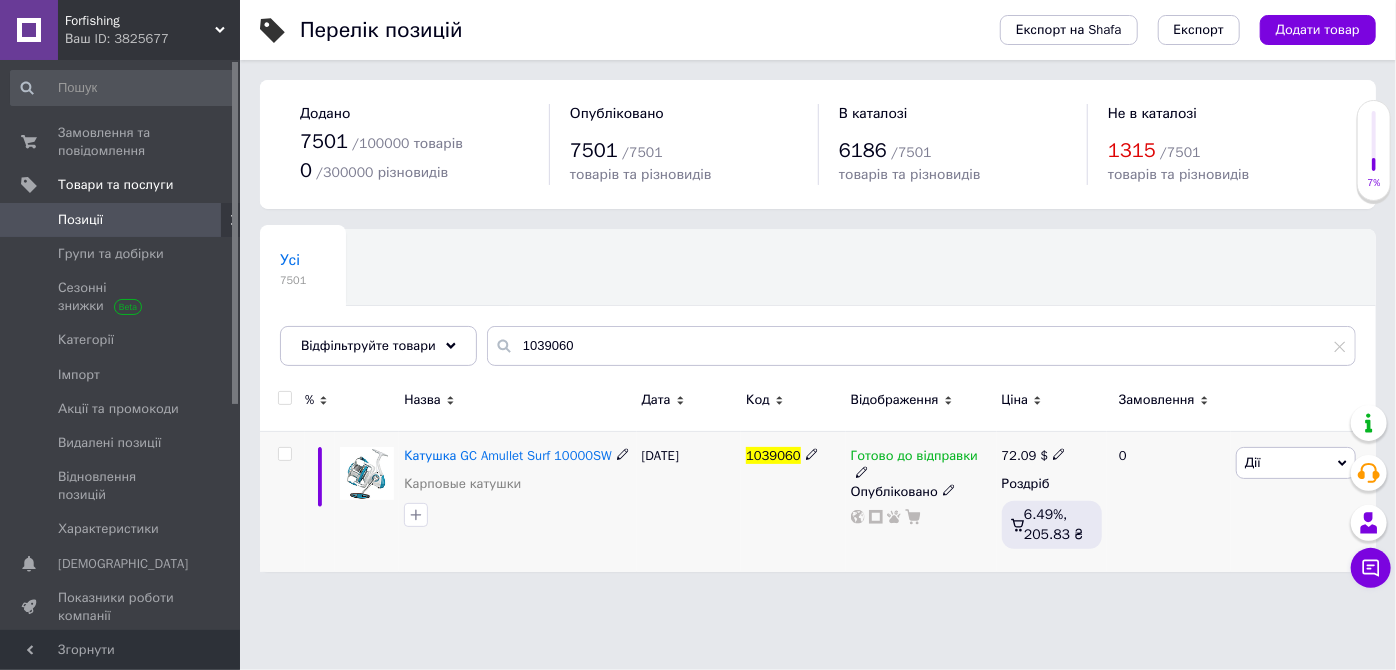 click 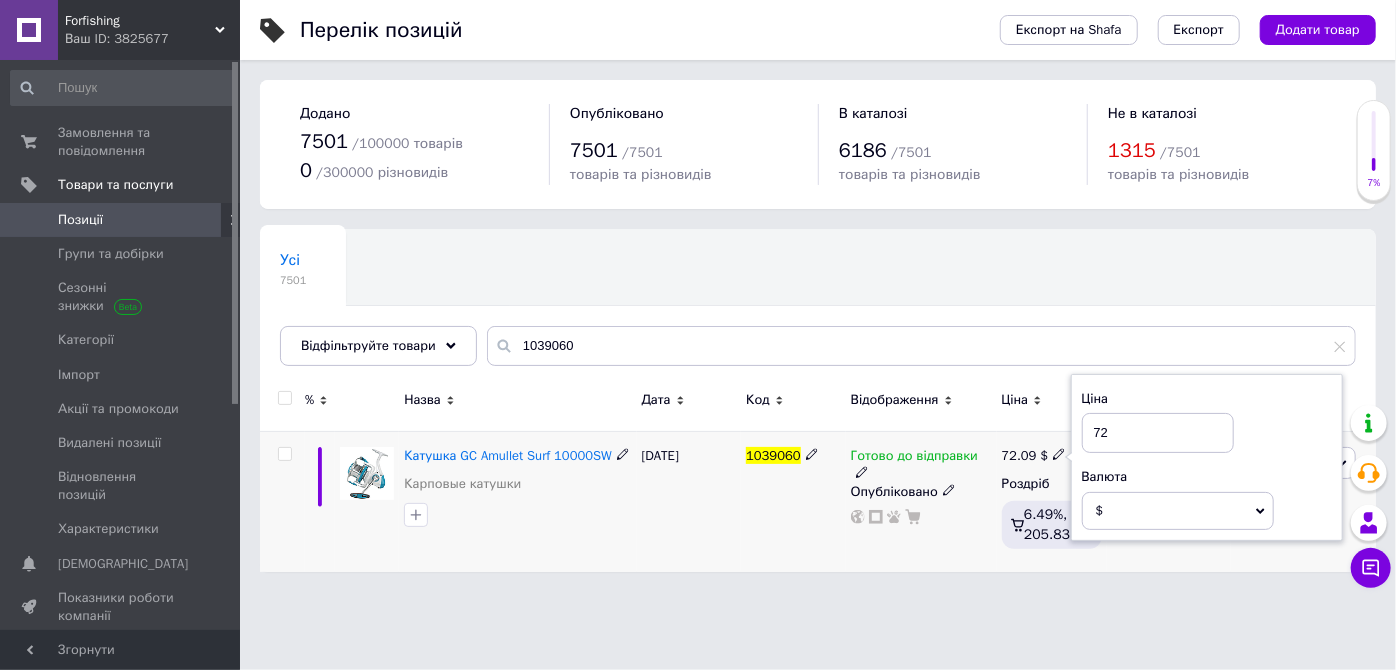 type on "7" 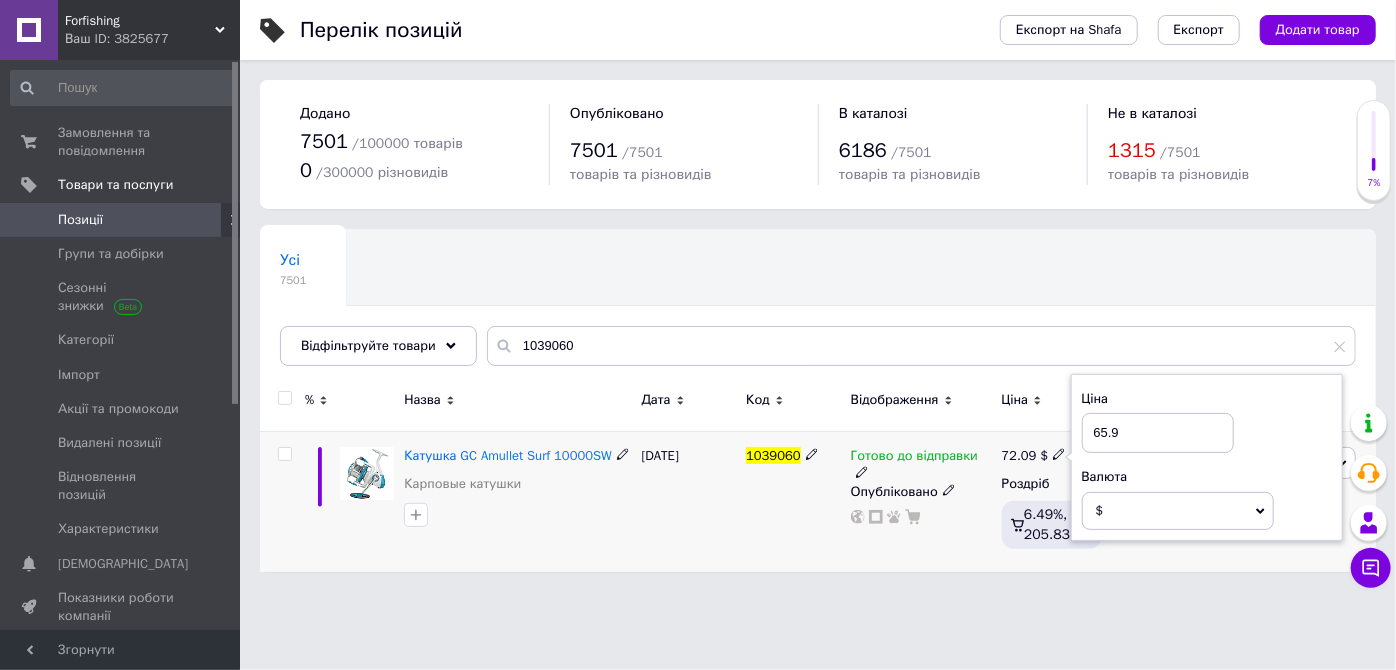 type on "65.9" 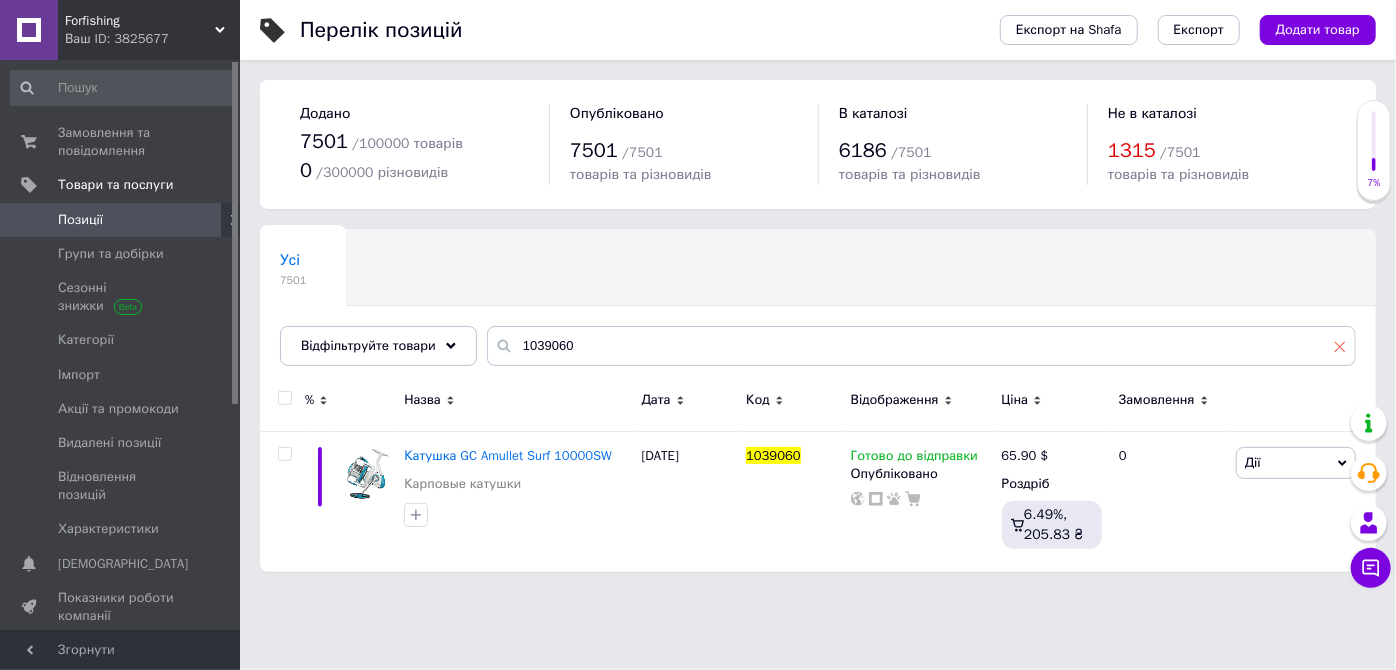 click 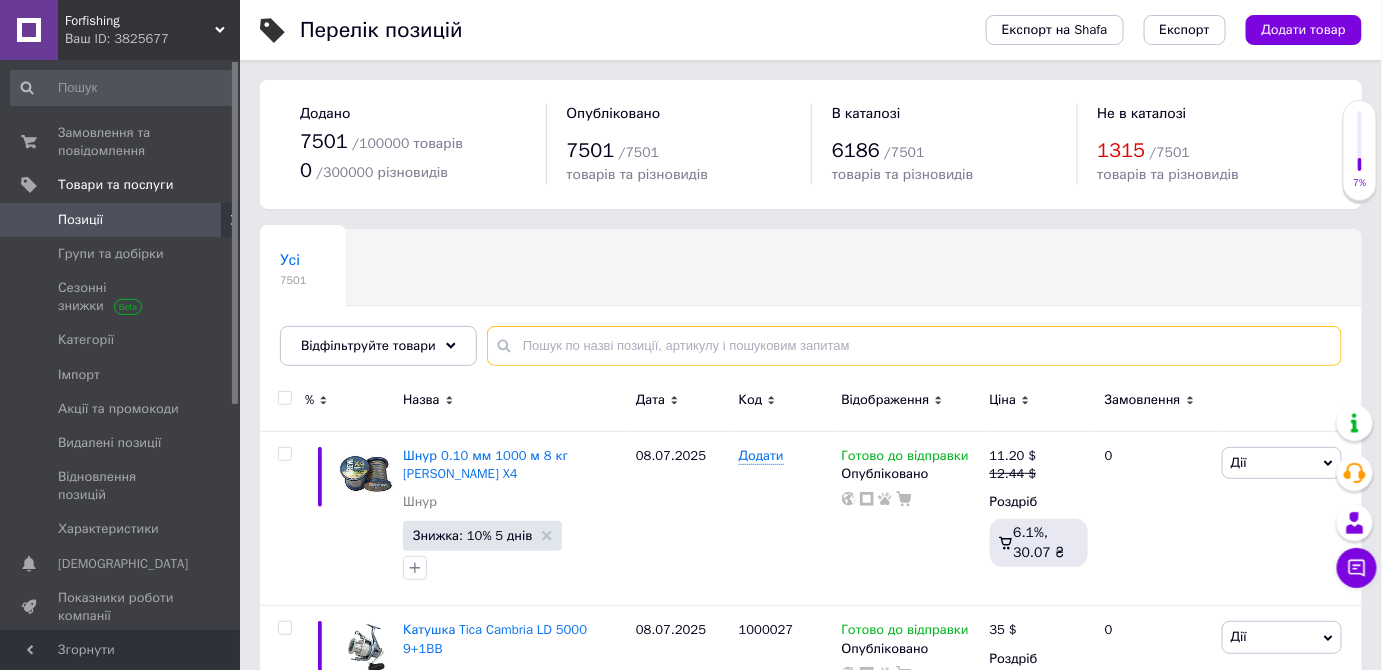 paste on "1000731" 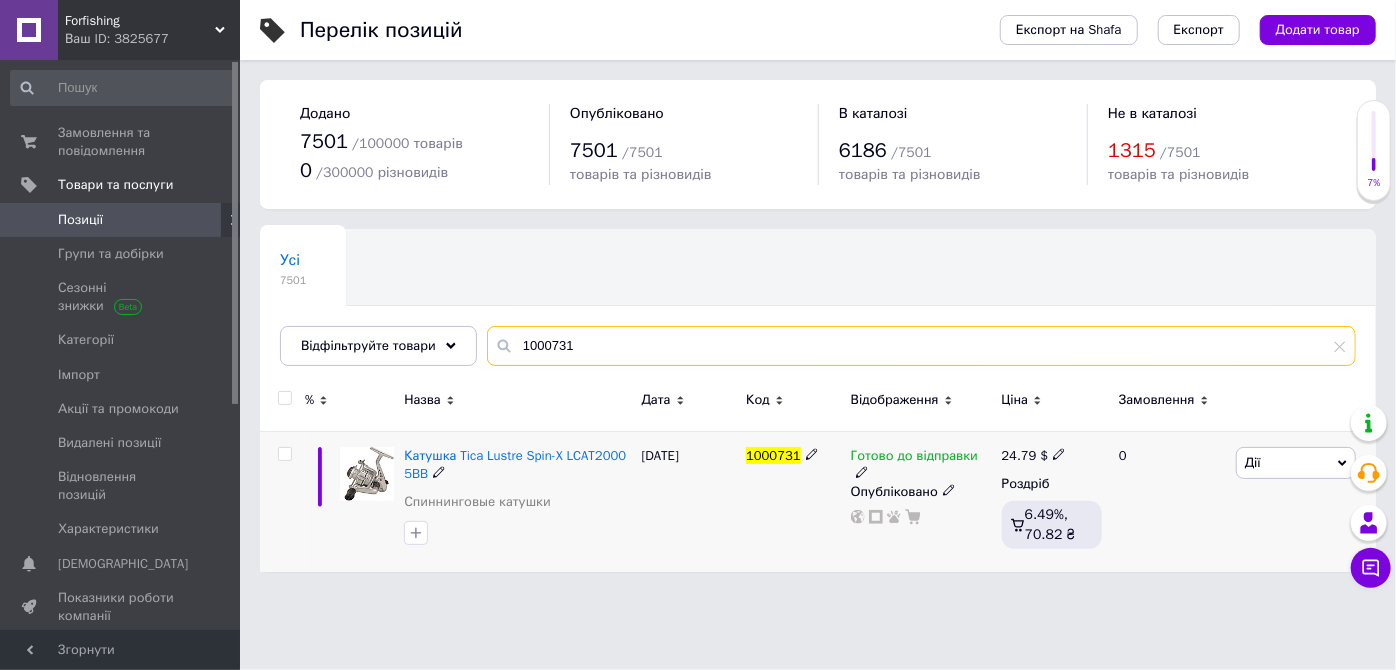 type on "1000731" 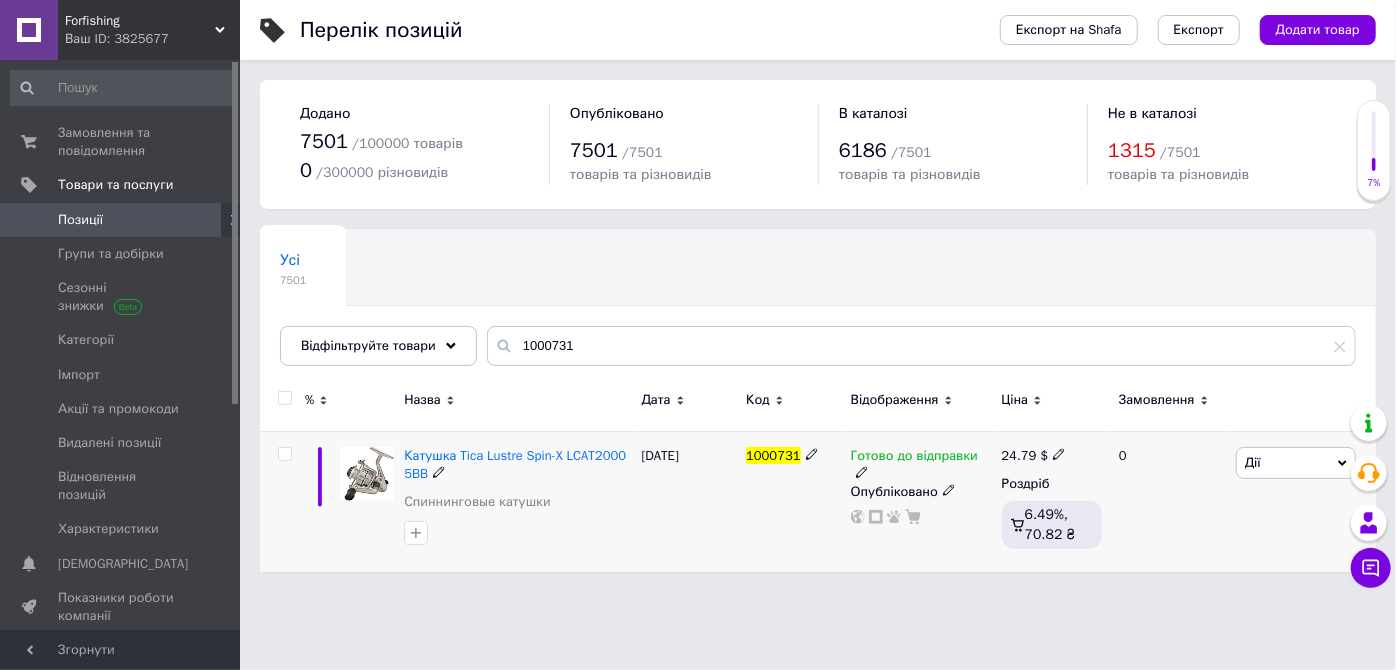 click 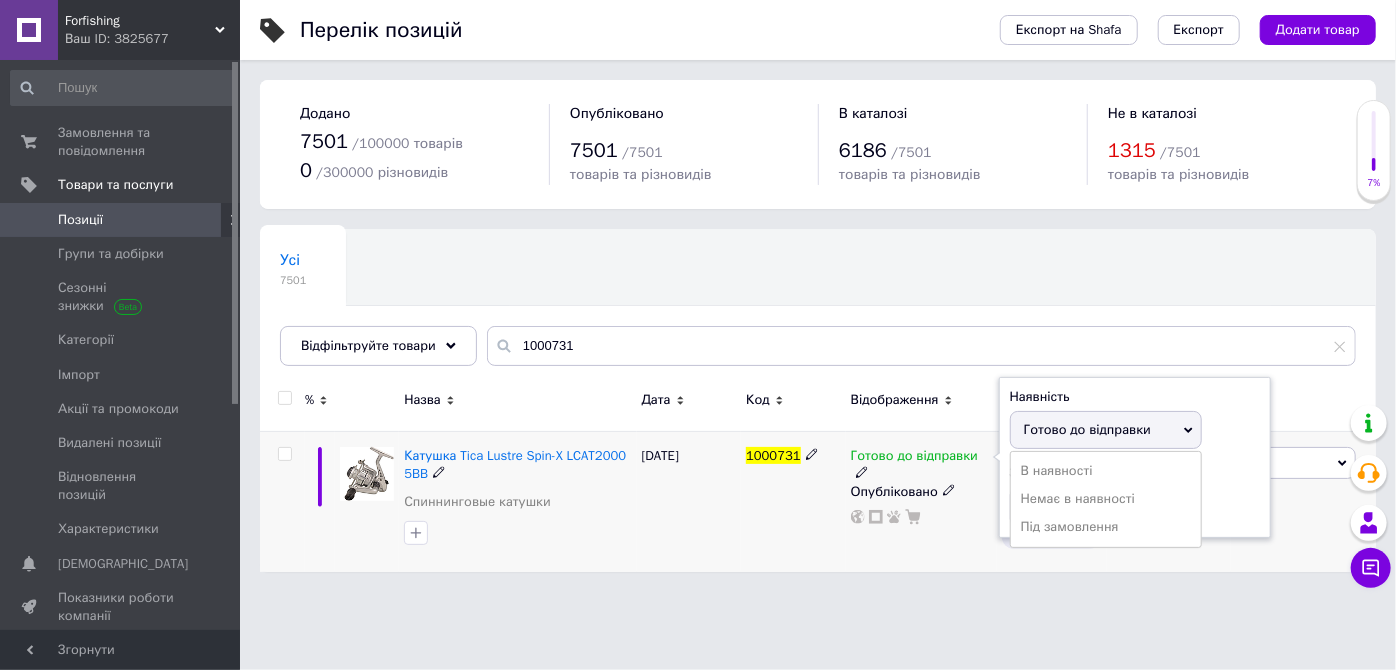 drag, startPoint x: 1050, startPoint y: 500, endPoint x: 1029, endPoint y: 505, distance: 21.587032 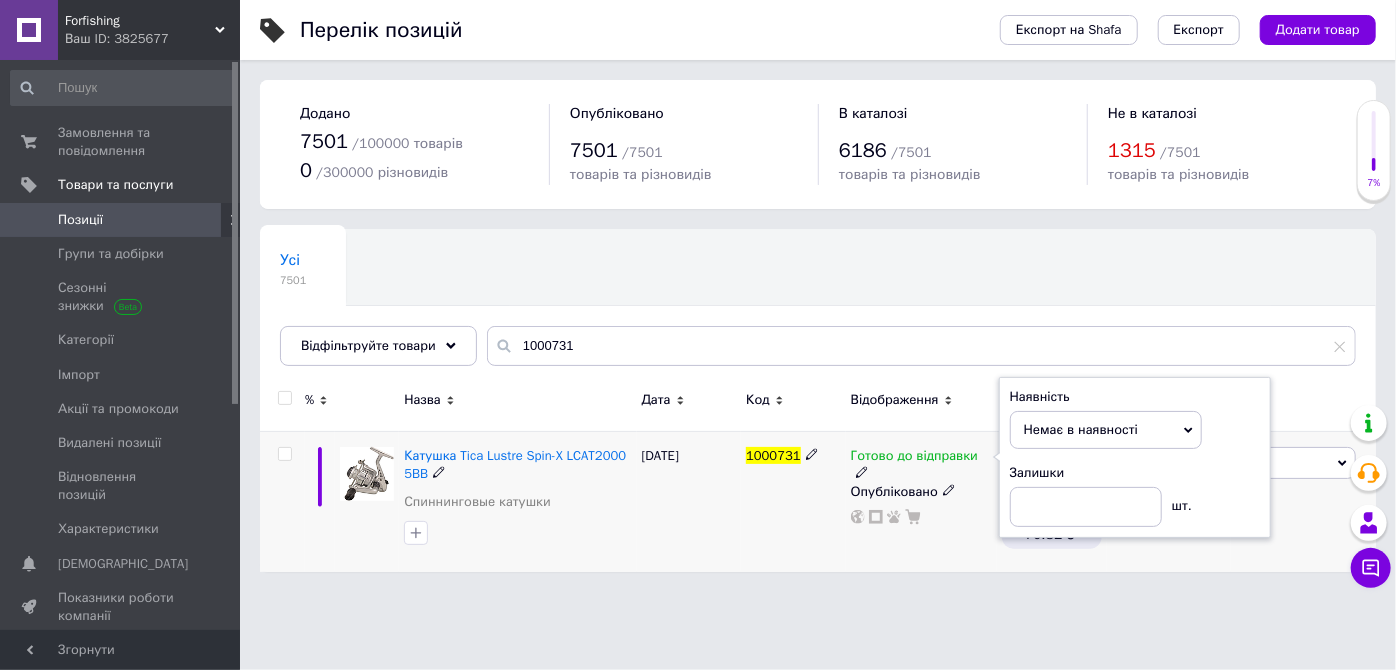 click on "1000731" at bounding box center [793, 501] 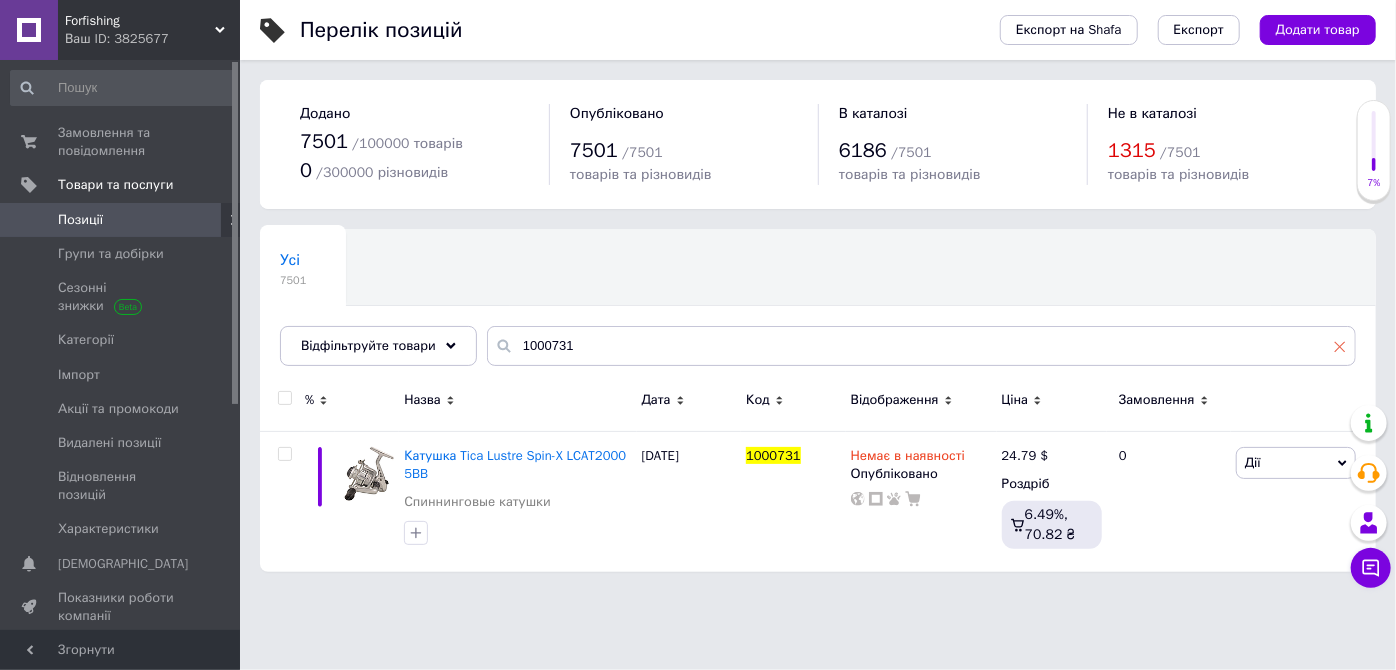 click at bounding box center [1340, 346] 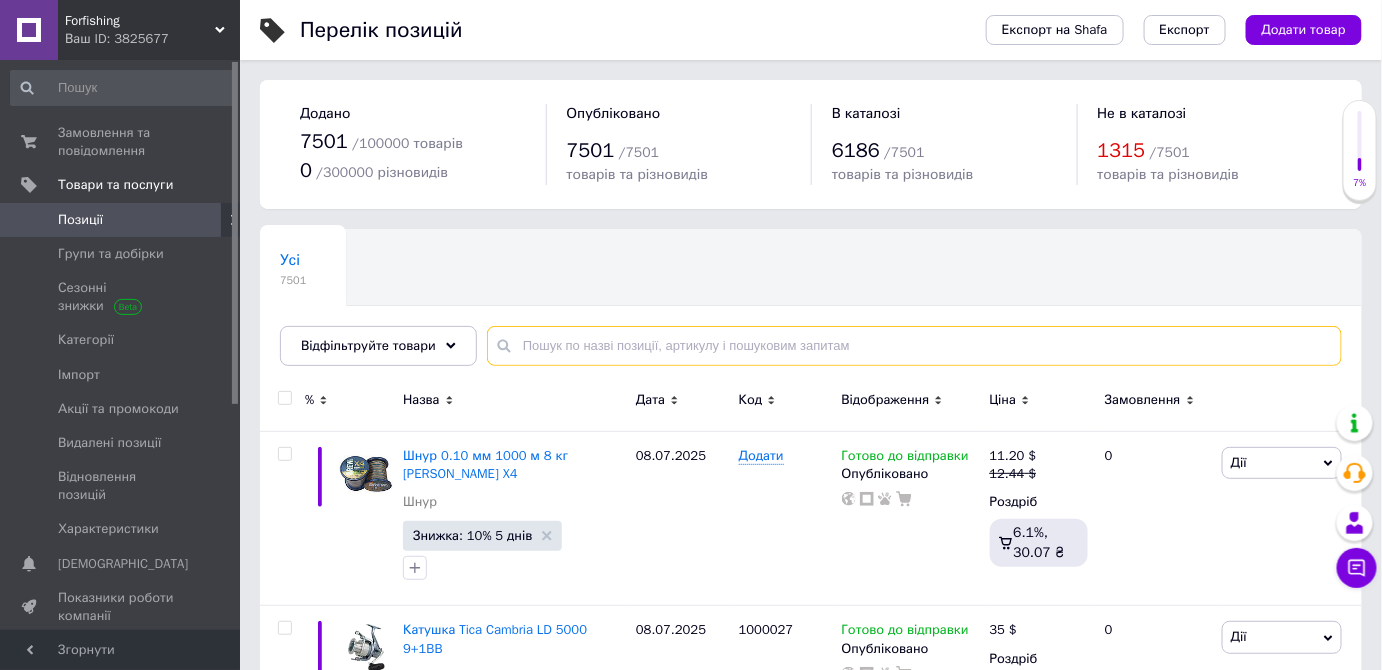 paste on "1000732" 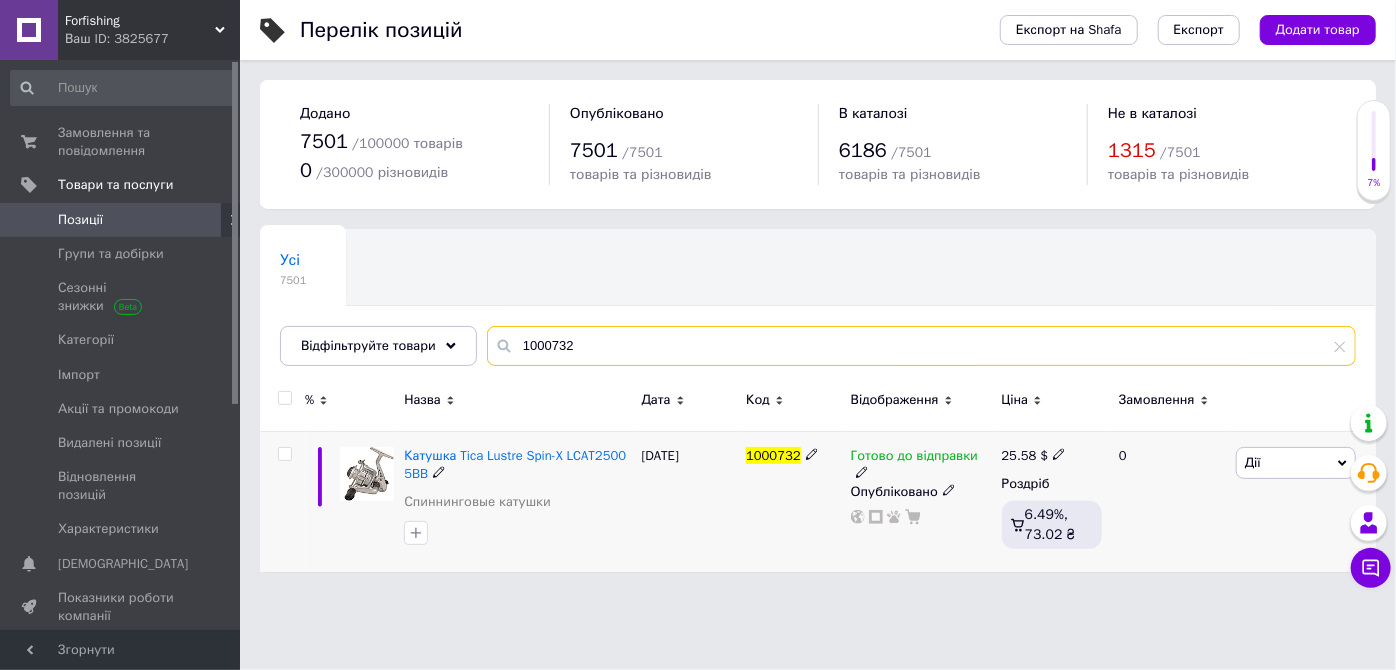 type on "1000732" 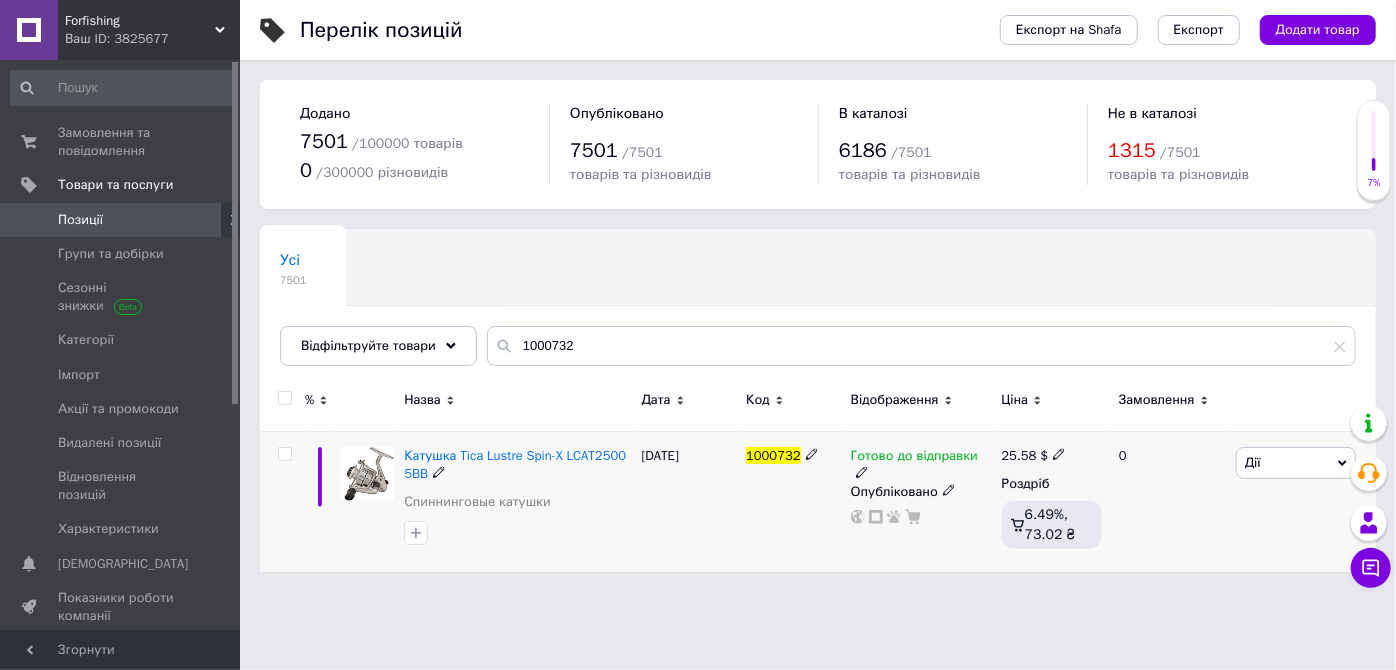 click 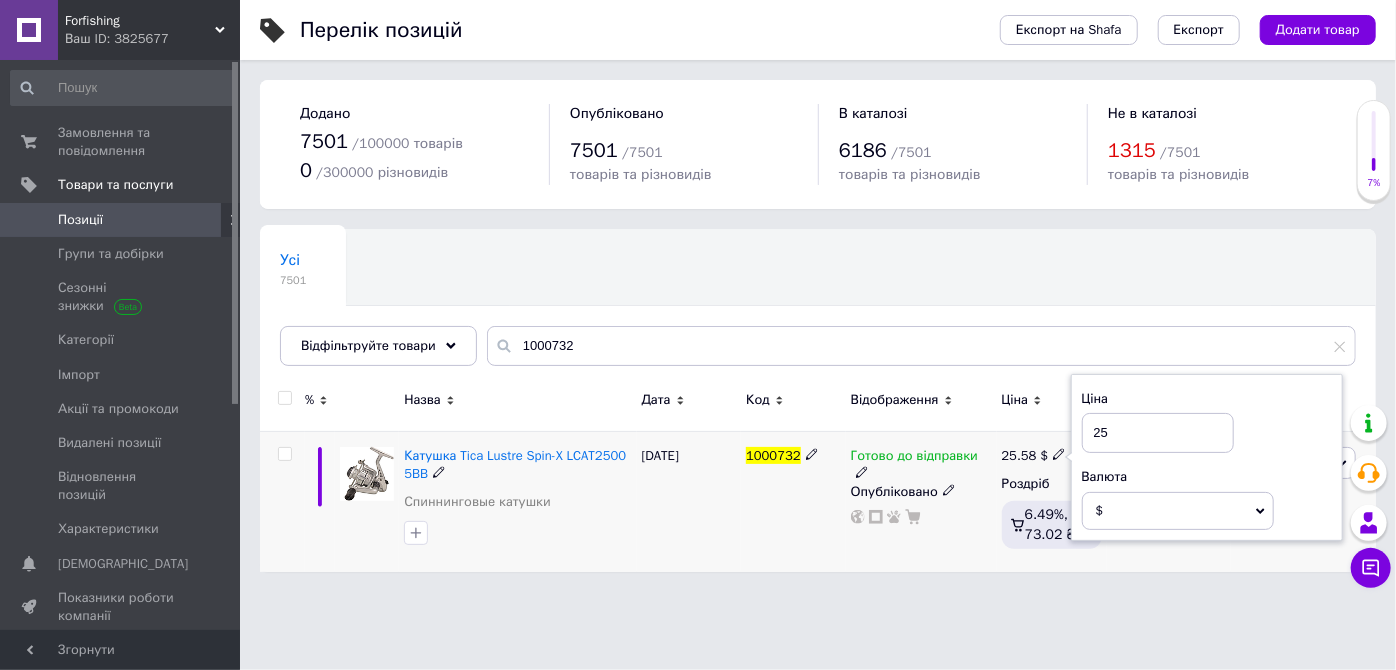 type on "2" 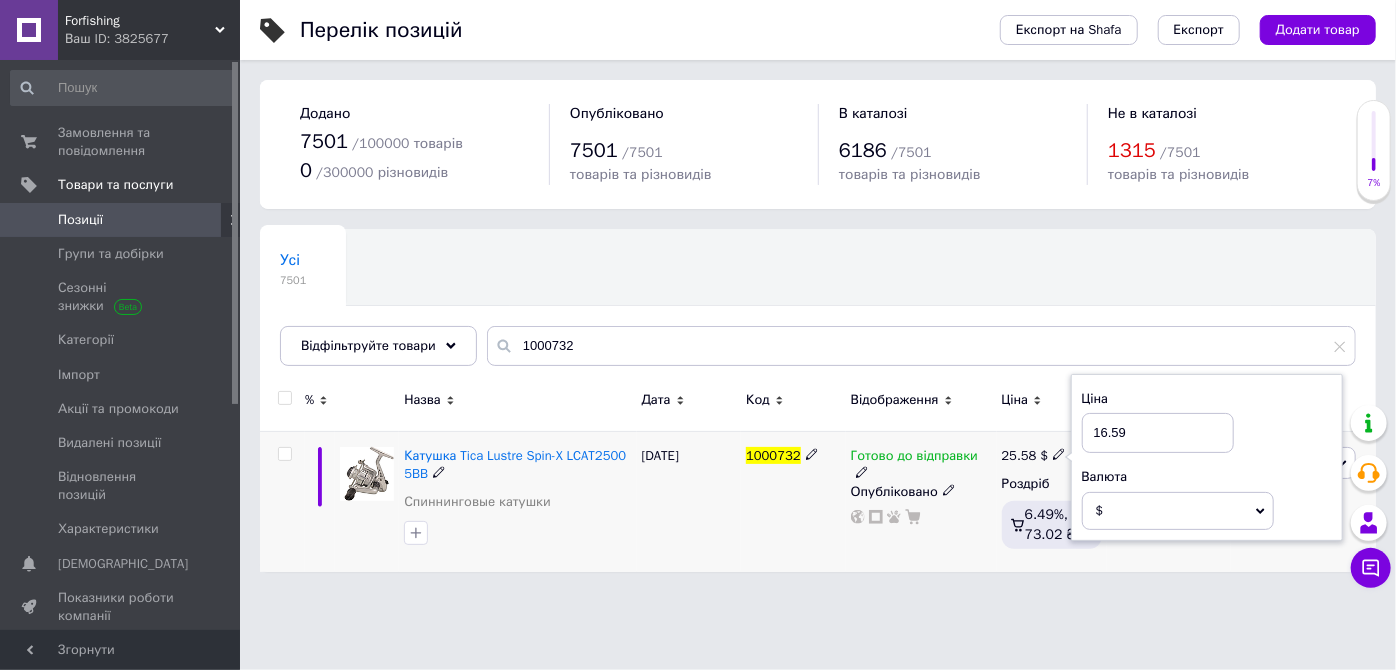type on "16.59" 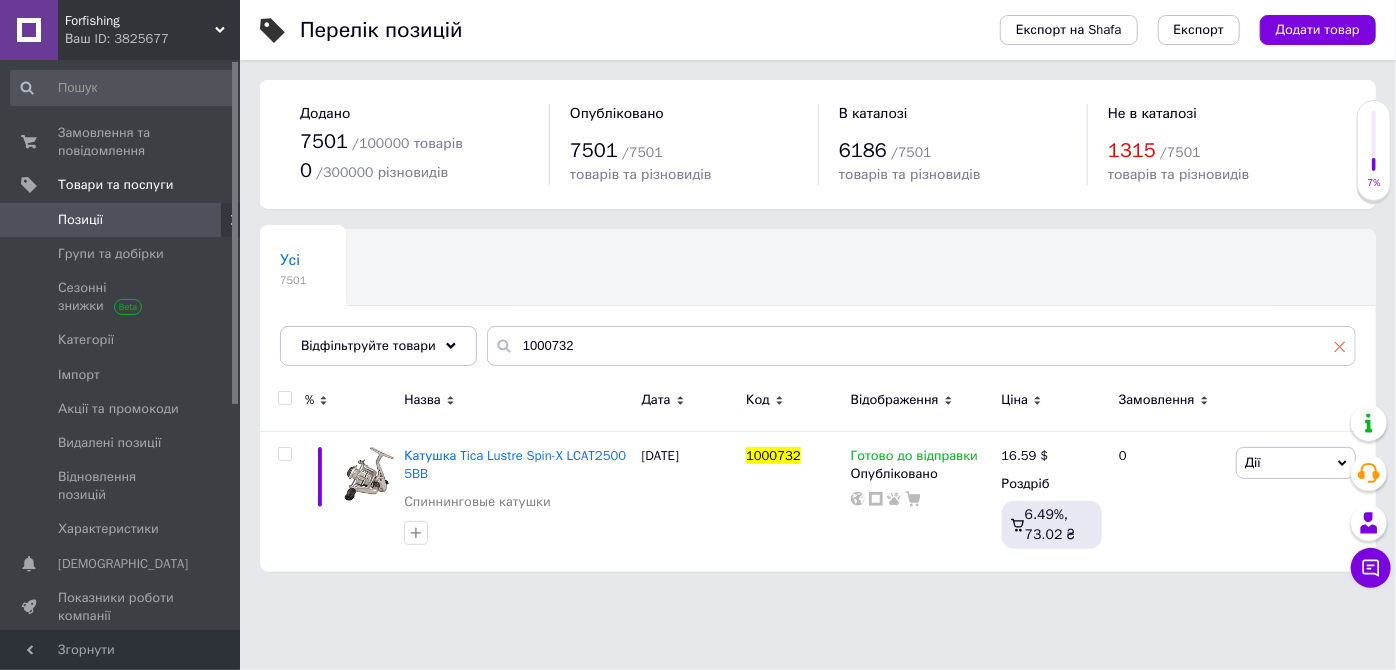 click 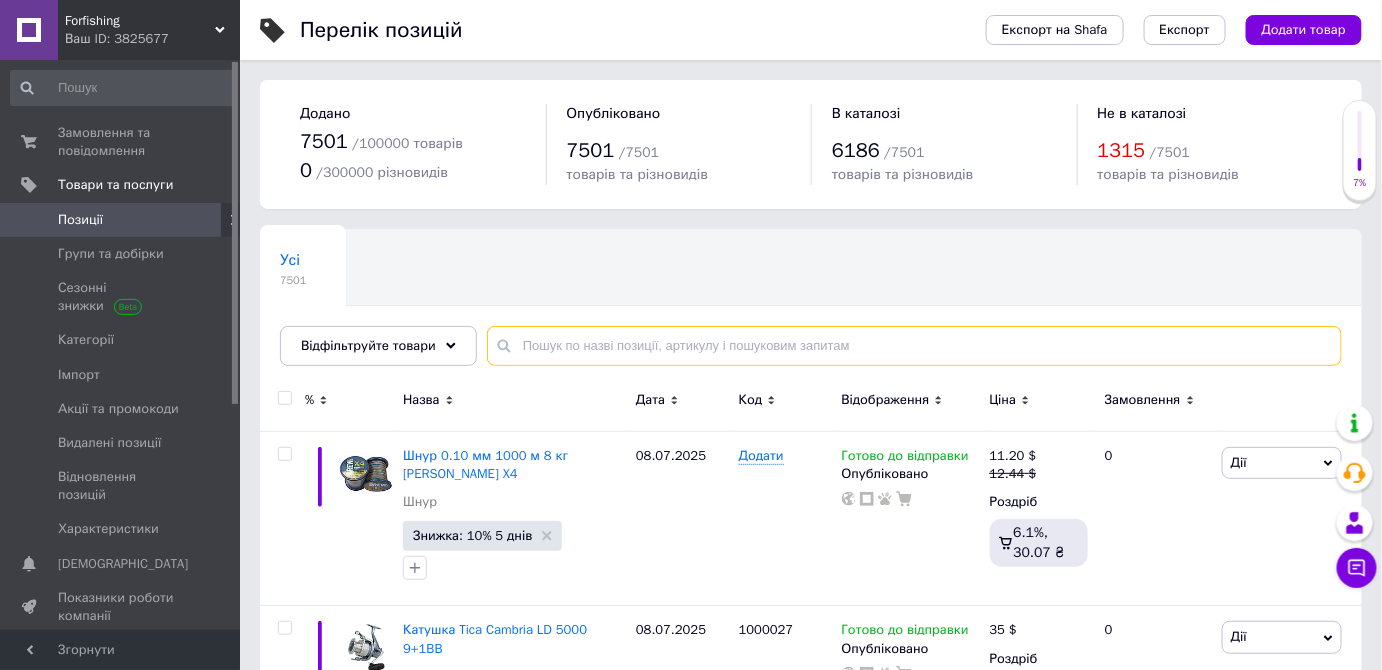 paste on "1000733" 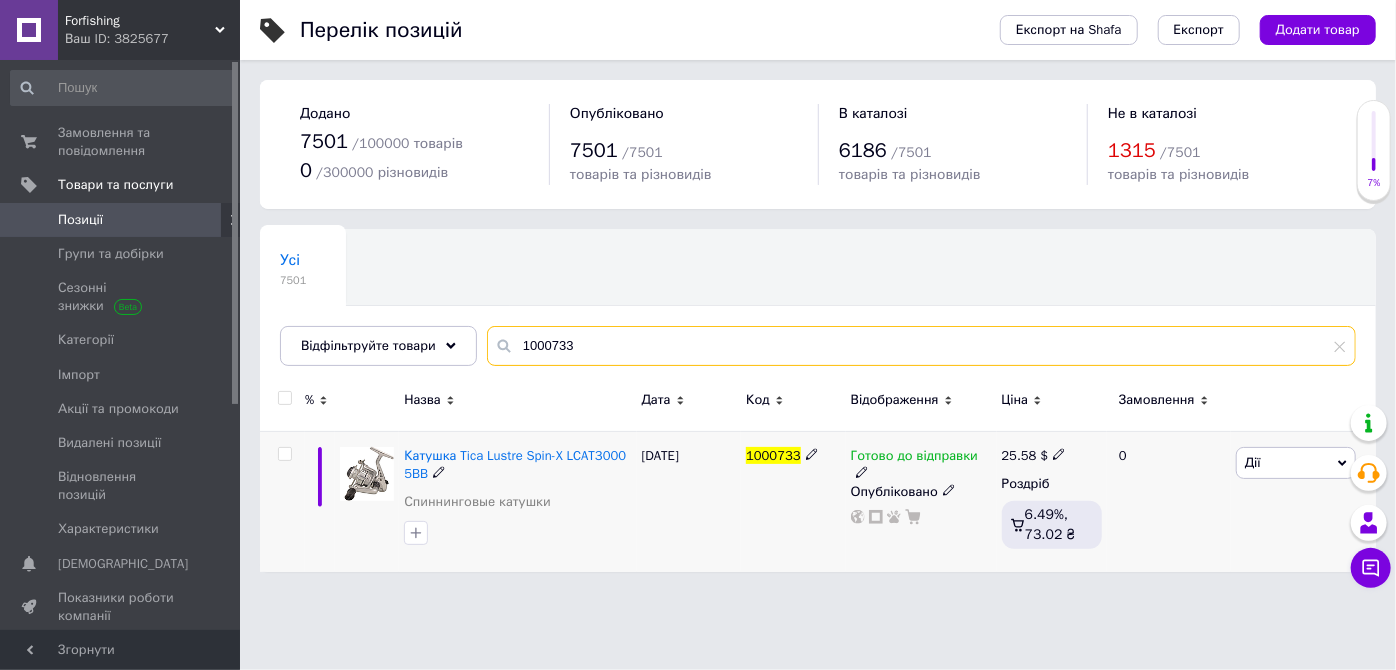 type on "1000733" 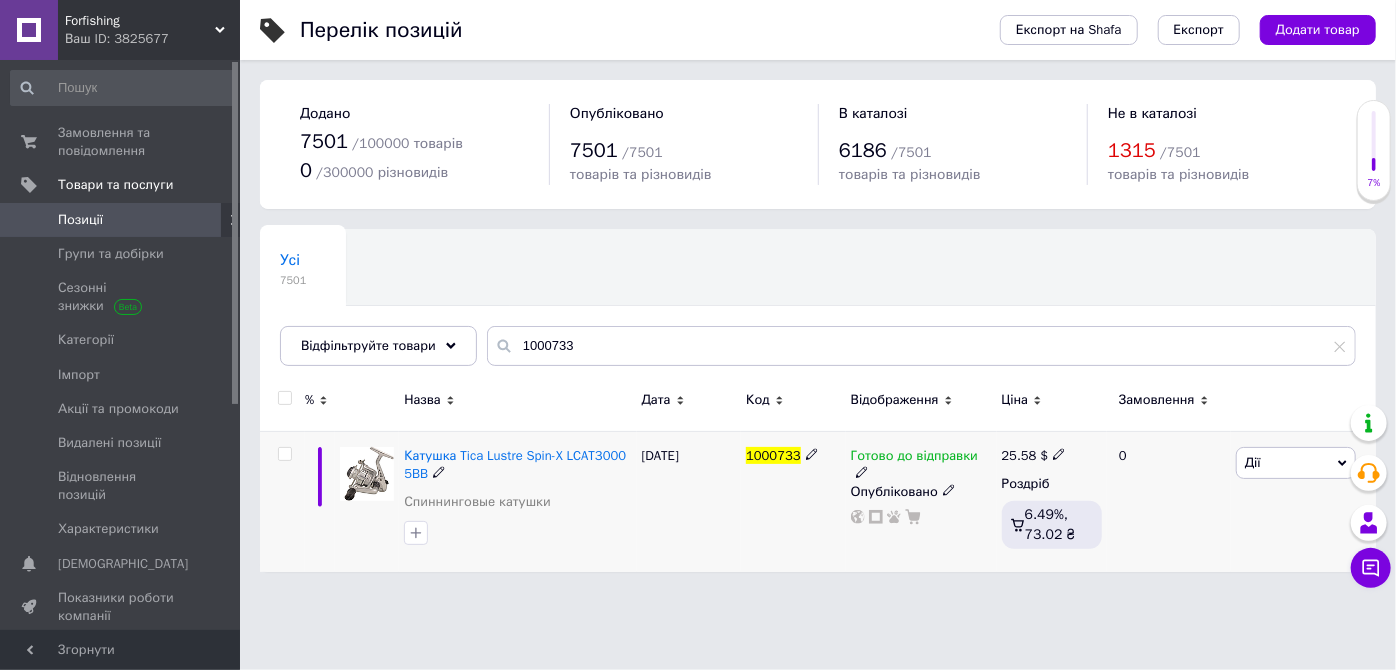 click 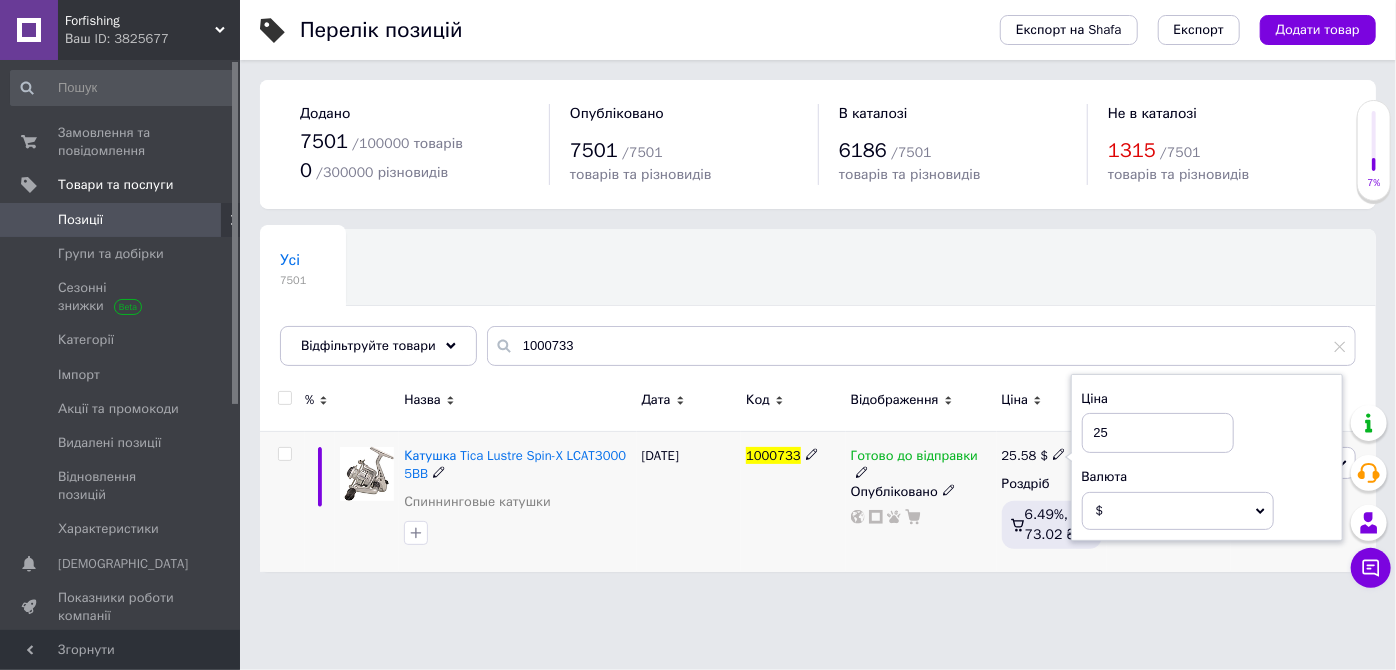 type on "2" 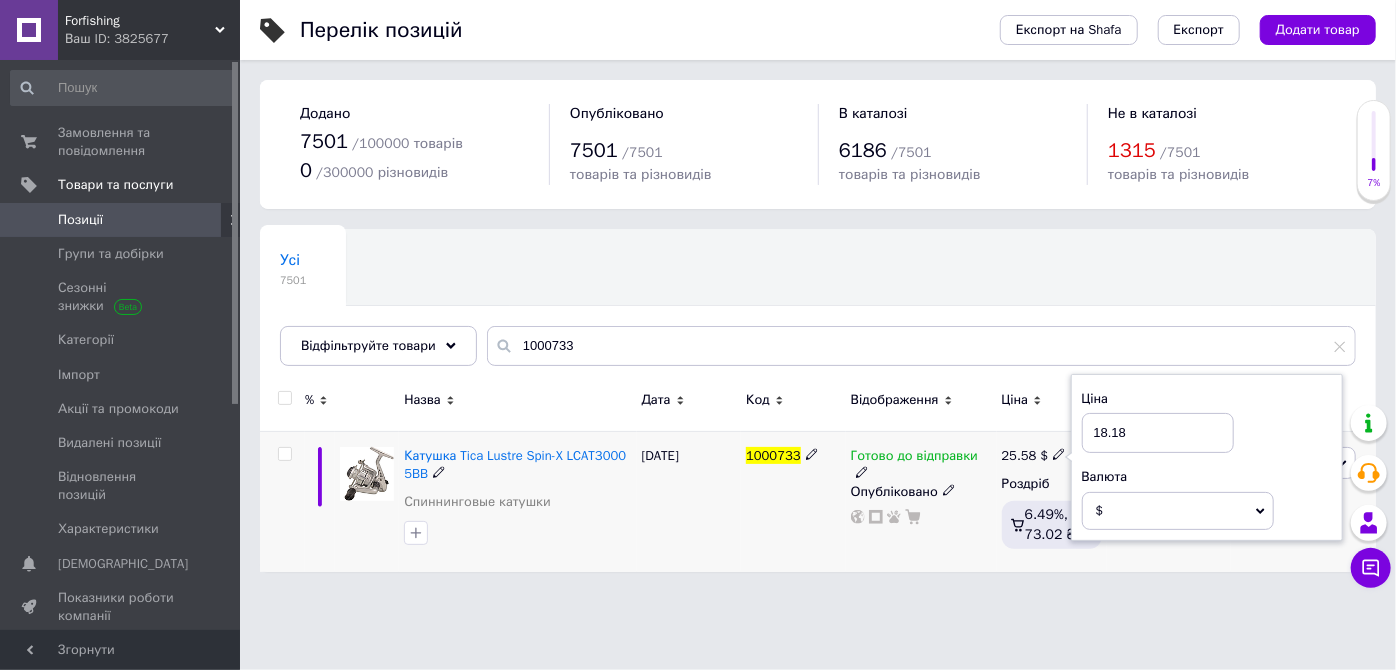 type on "18.18" 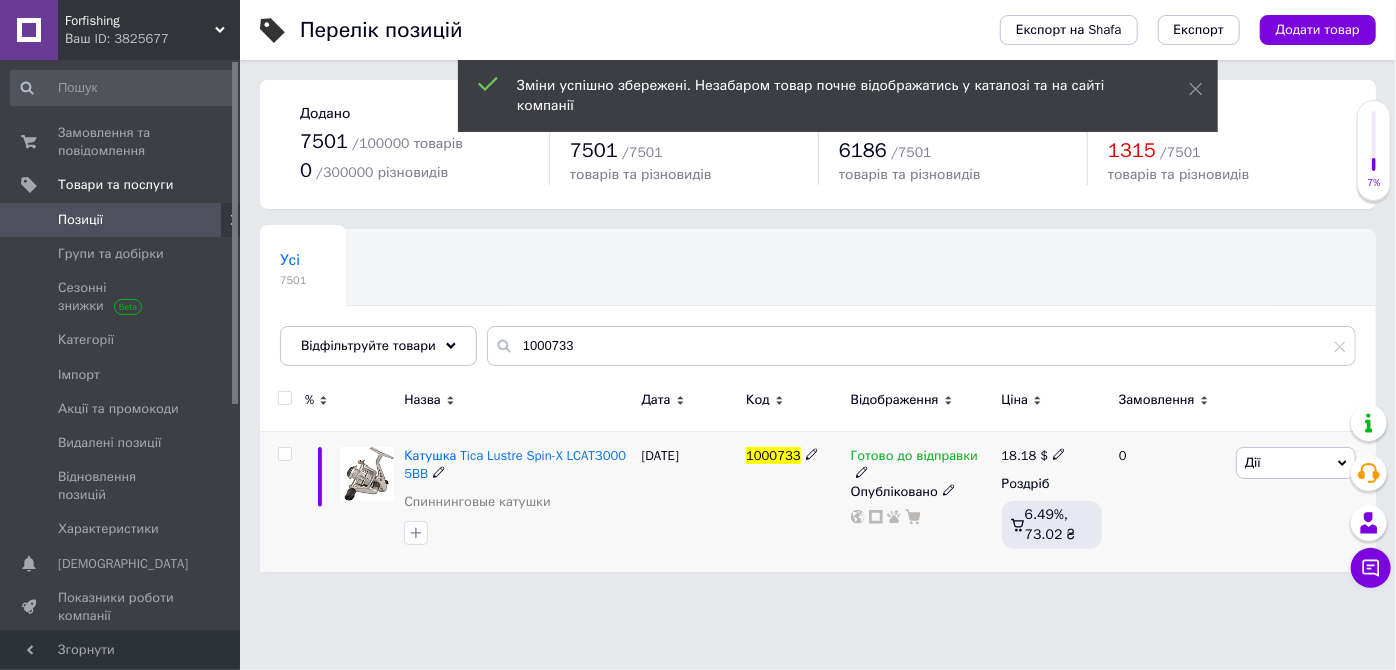 click on "[DATE]" at bounding box center (689, 501) 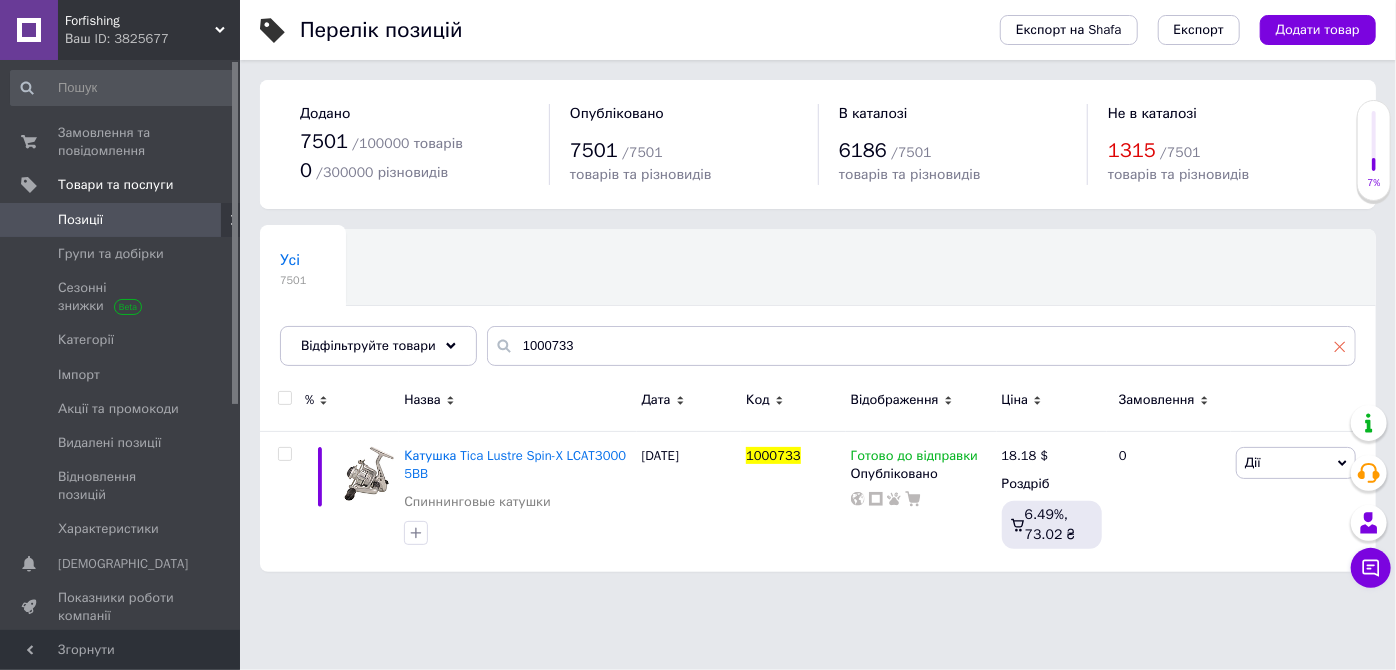 click 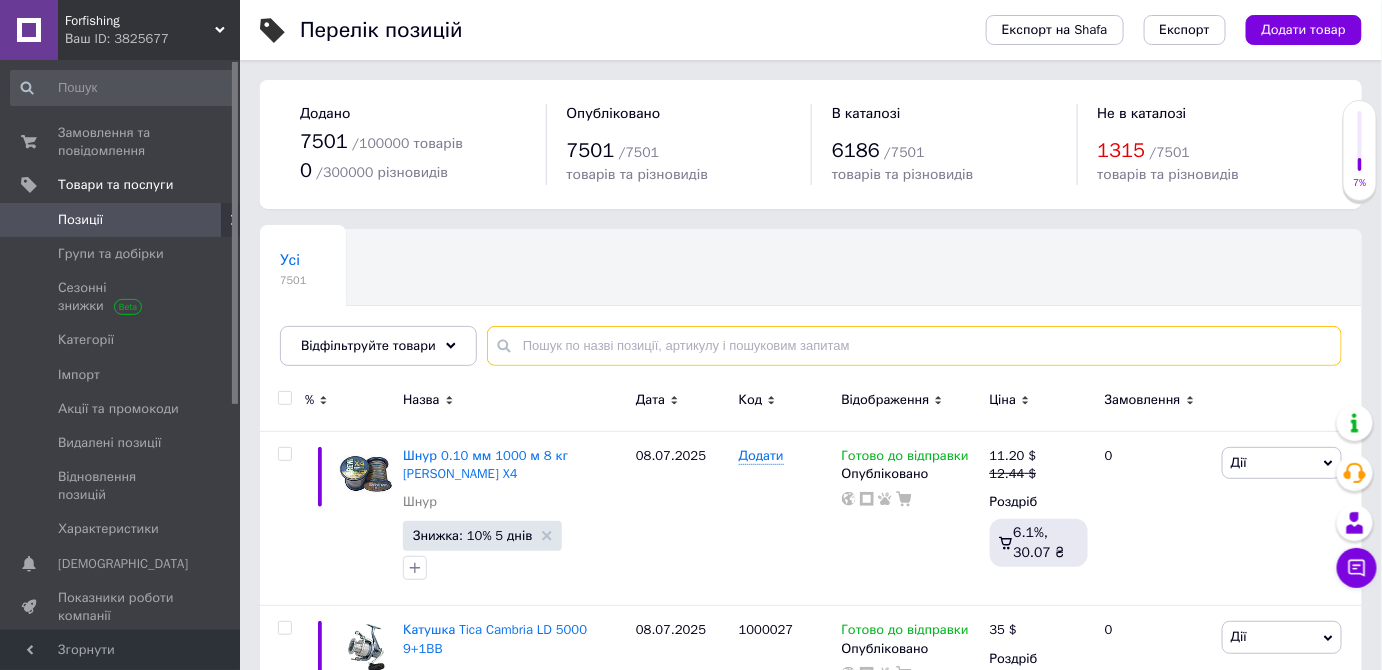 paste on "Катушка  [PERSON_NAME]" 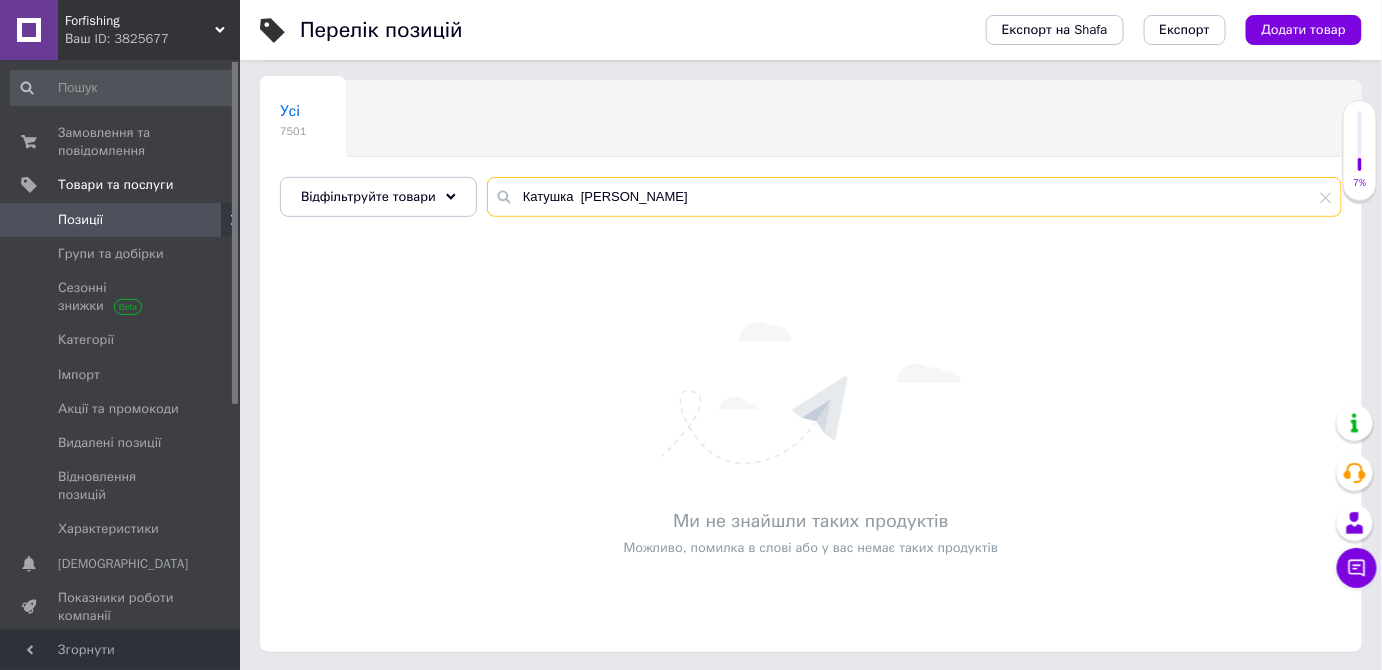 scroll, scrollTop: 149, scrollLeft: 0, axis: vertical 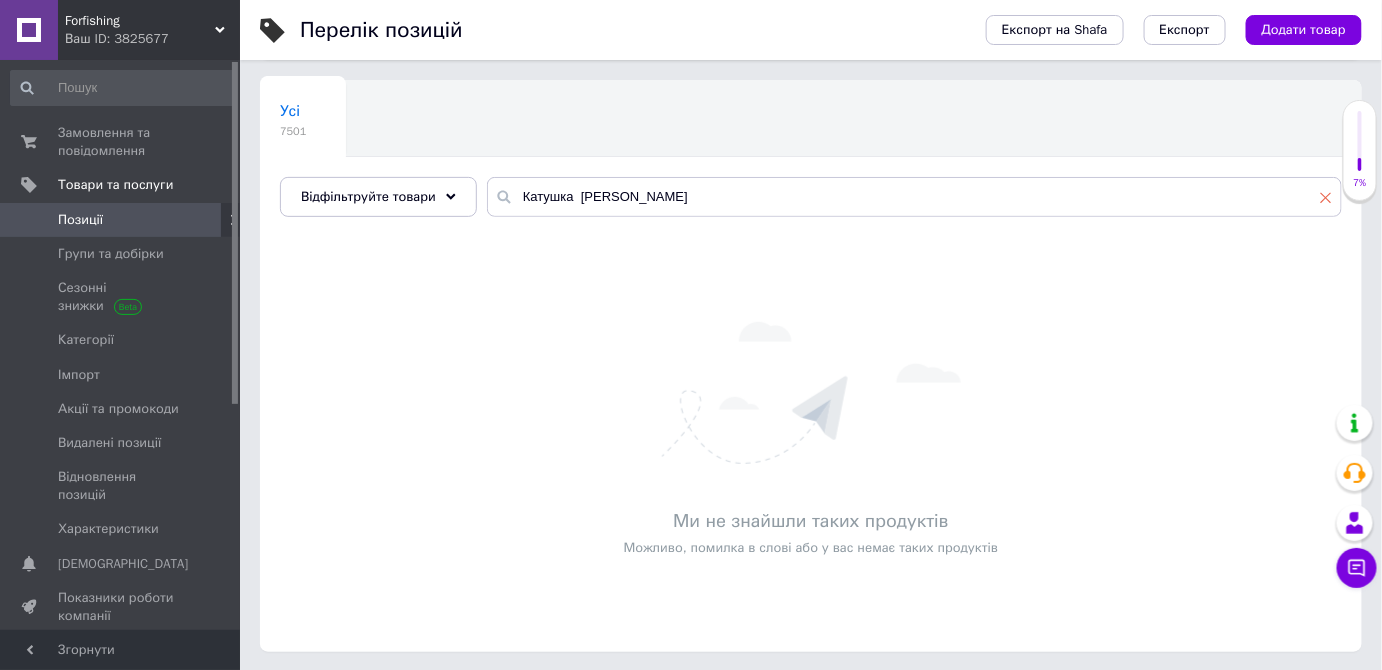 click 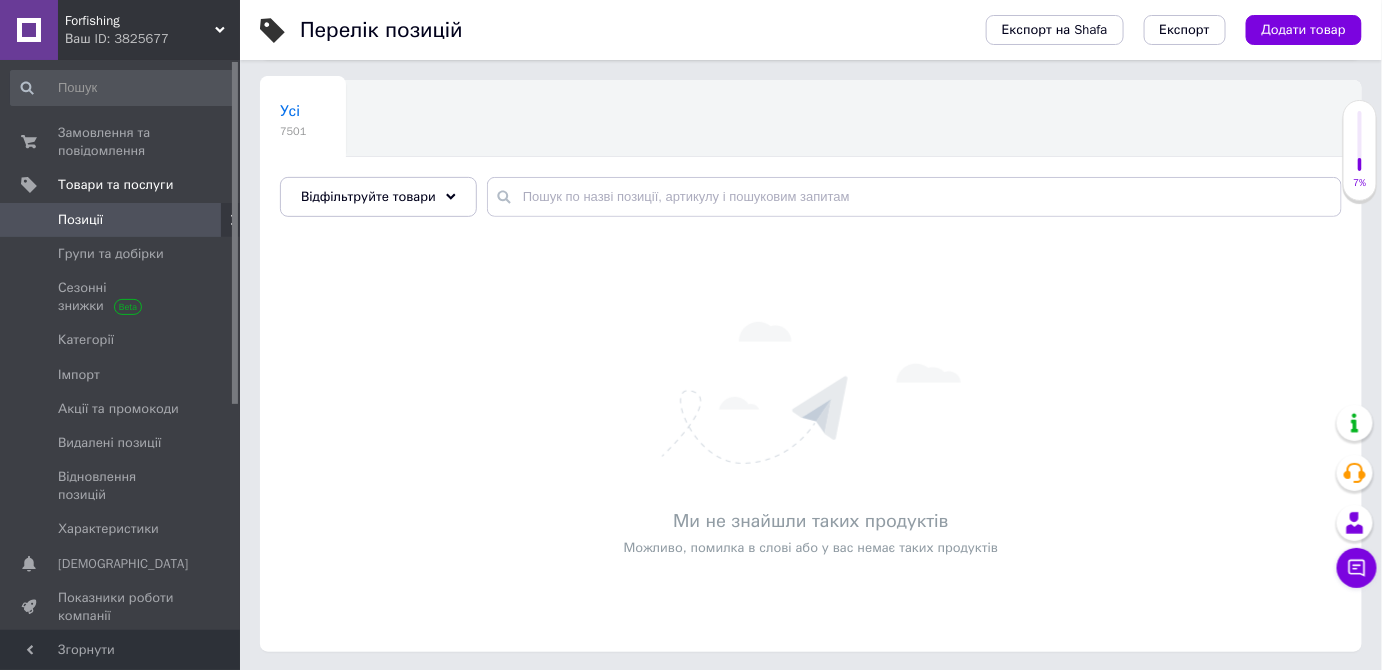 scroll, scrollTop: 0, scrollLeft: 0, axis: both 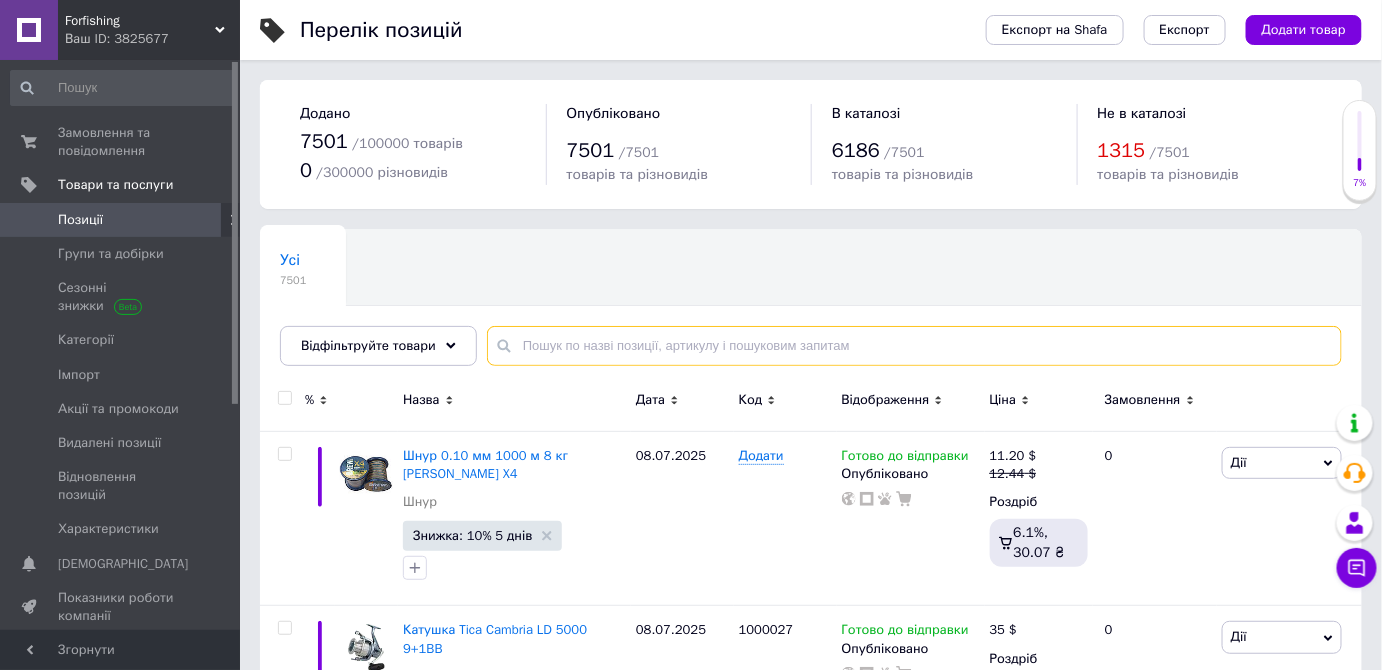 paste on "Катушка Ryobi Avanti" 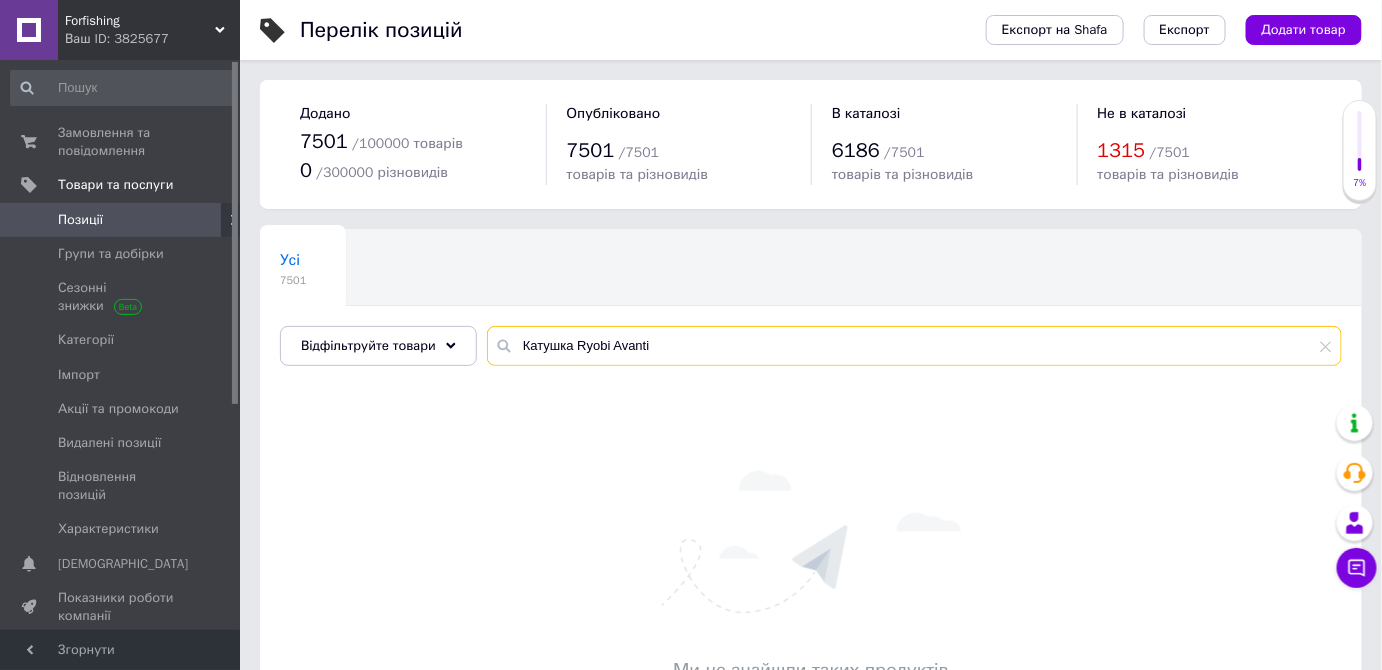 type on "Катушка Ryobi Avanti" 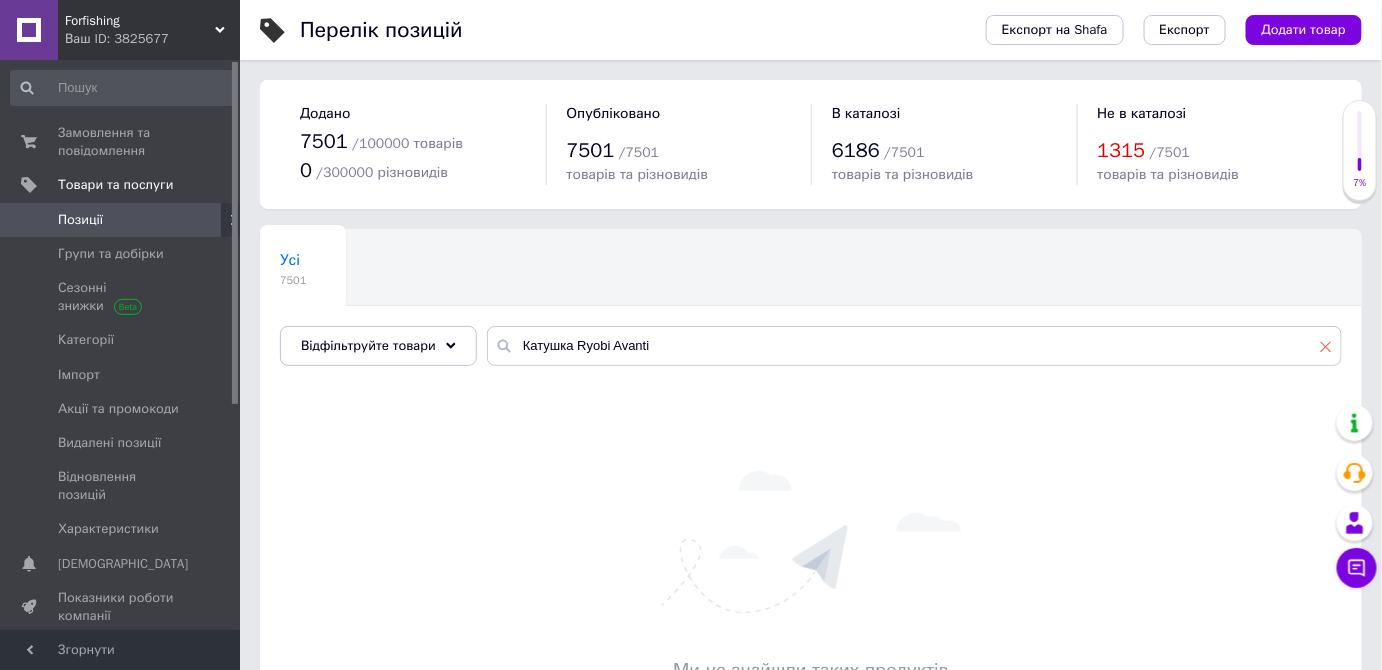 click 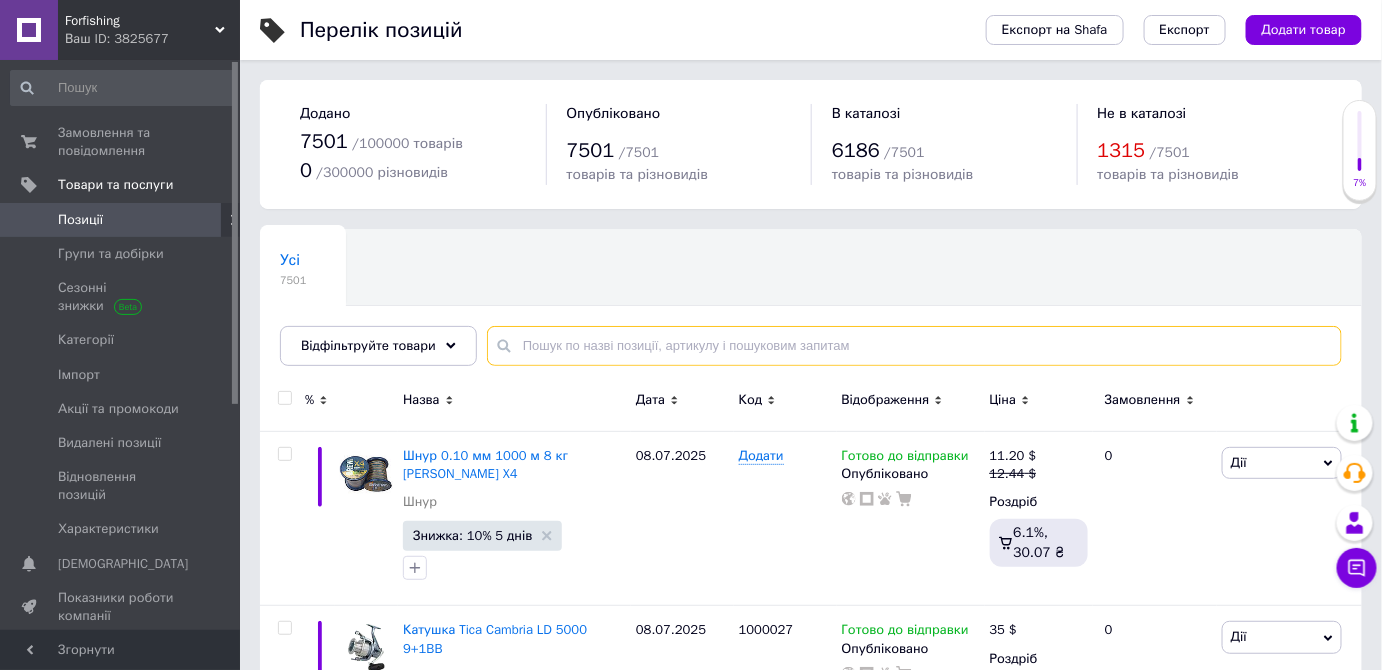 paste on "Ryobi Verum" 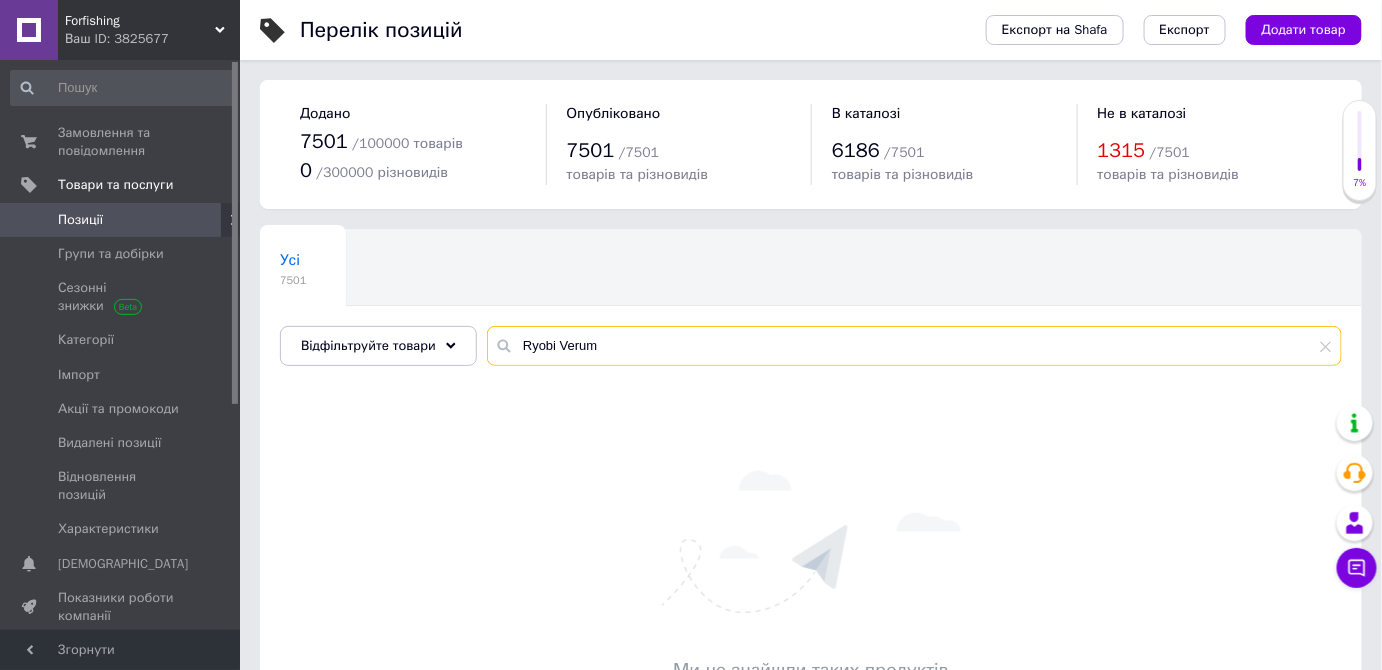 type on "Ryobi Verum" 